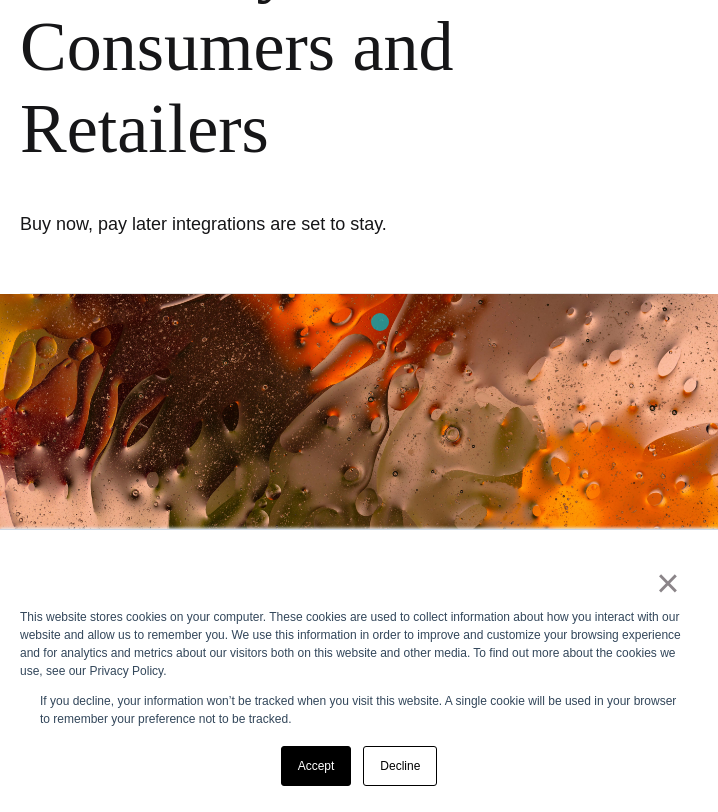 scroll, scrollTop: 503, scrollLeft: 0, axis: vertical 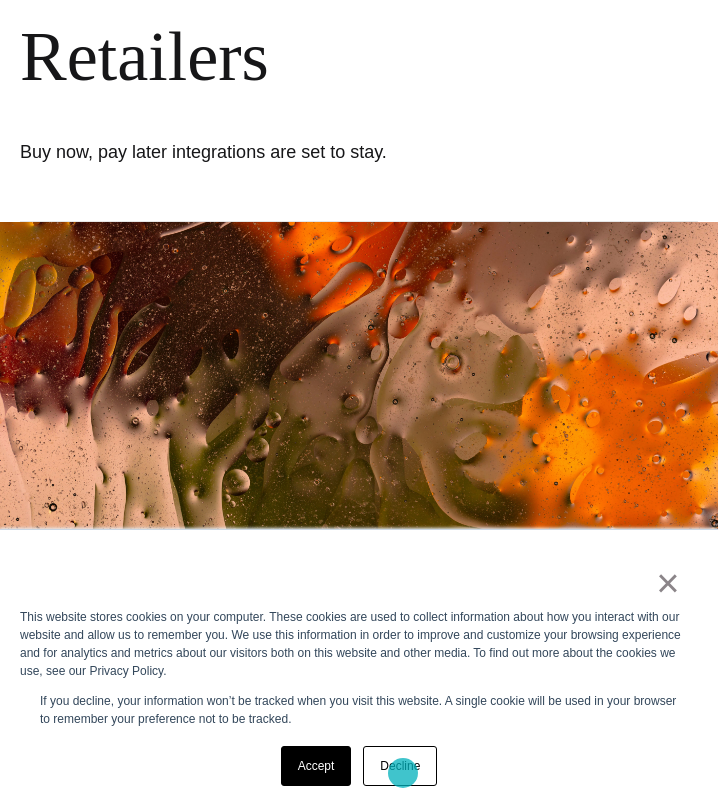 click on "Decline" at bounding box center (400, 766) 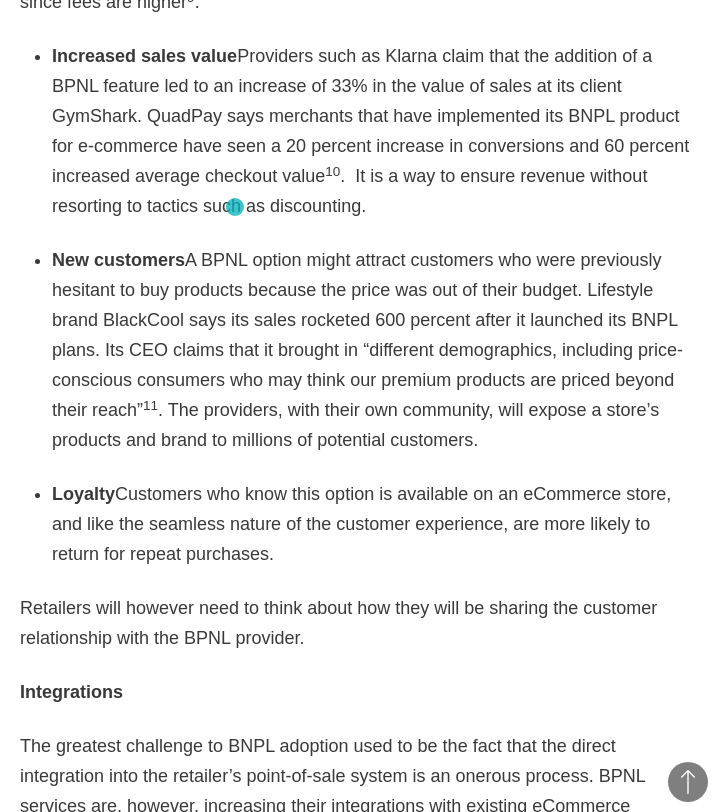 scroll, scrollTop: 3386, scrollLeft: 0, axis: vertical 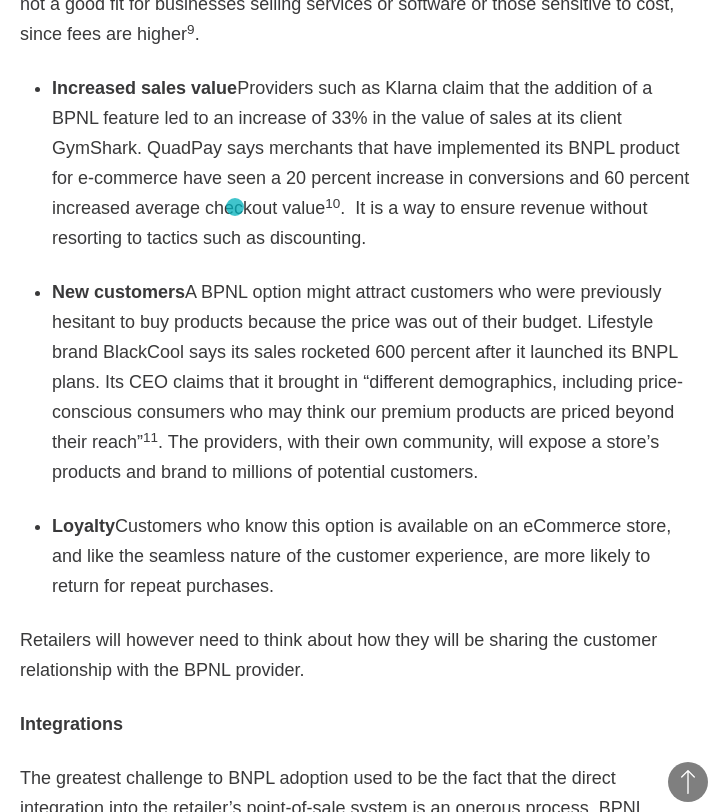 click on "Increased sales value  Providers such as Klarna claim that the addition of a BPNL feature led to an increase of 33% in the value of sales at its client GymShark. QuadPay says merchants that have implemented its BNPL product for e-commerce have seen a 20 percent increase in conversions and 60 percent increased average checkout value 10 .  It is a way to ensure revenue without resorting to tactics such as discounting." at bounding box center [375, 163] 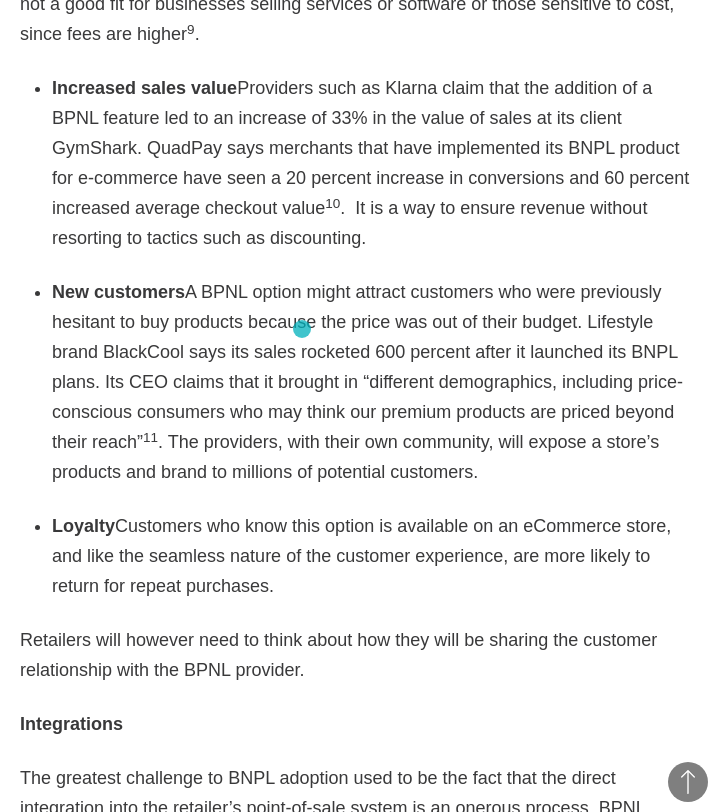 click on "New customers  A BPNL option might attract customers who were previously hesitant to buy products because the price was out of their budget. Lifestyle brand BlackCool says its sales rocketed 600 percent after it launched its BNPL plans. Its CEO claims that it brought in “different demographics, including price-conscious consumers who may think our premium products are priced beyond their reach” 11 . The providers, with their own community, will expose a store’s products and brand to millions of potential customers." at bounding box center (375, 382) 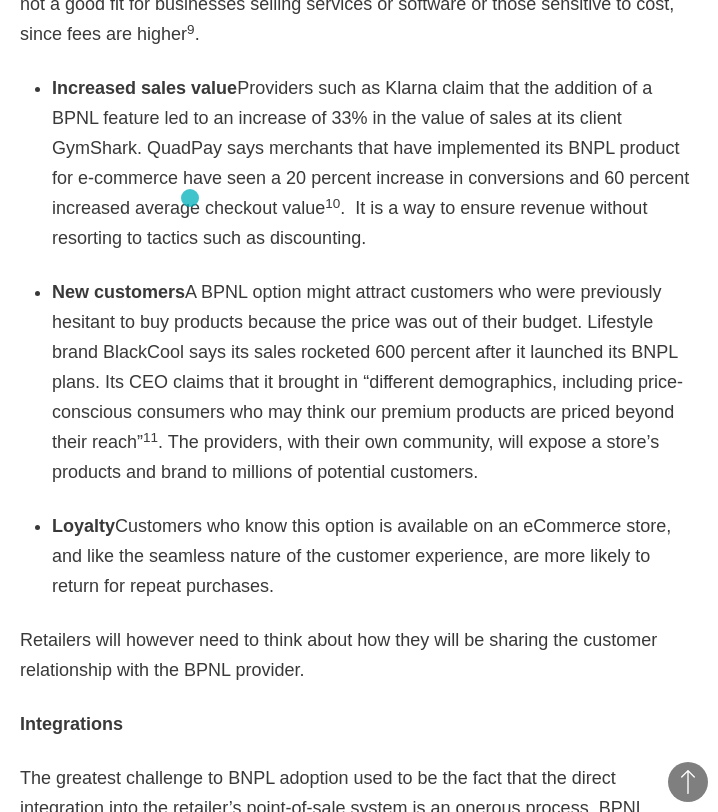 click on "Increased sales value  Providers such as Klarna claim that the addition of a BPNL feature led to an increase of 33% in the value of sales at its client GymShark. QuadPay says merchants that have implemented its BNPL product for e-commerce have seen a 20 percent increase in conversions and 60 percent increased average checkout value 10 .  It is a way to ensure revenue without resorting to tactics such as discounting." at bounding box center [375, 163] 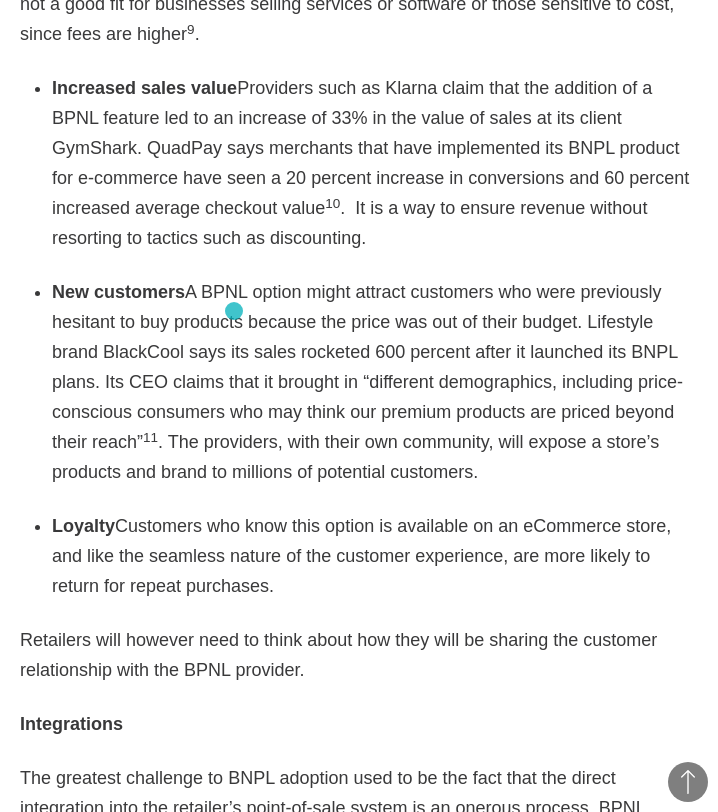 click on "New customers  A BPNL option might attract customers who were previously hesitant to buy products because the price was out of their budget. Lifestyle brand BlackCool says its sales rocketed 600 percent after it launched its BNPL plans. Its CEO claims that it brought in “different demographics, including price-conscious consumers who may think our premium products are priced beyond their reach” 11 . The providers, with their own community, will expose a store’s products and brand to millions of potential customers." at bounding box center (375, 382) 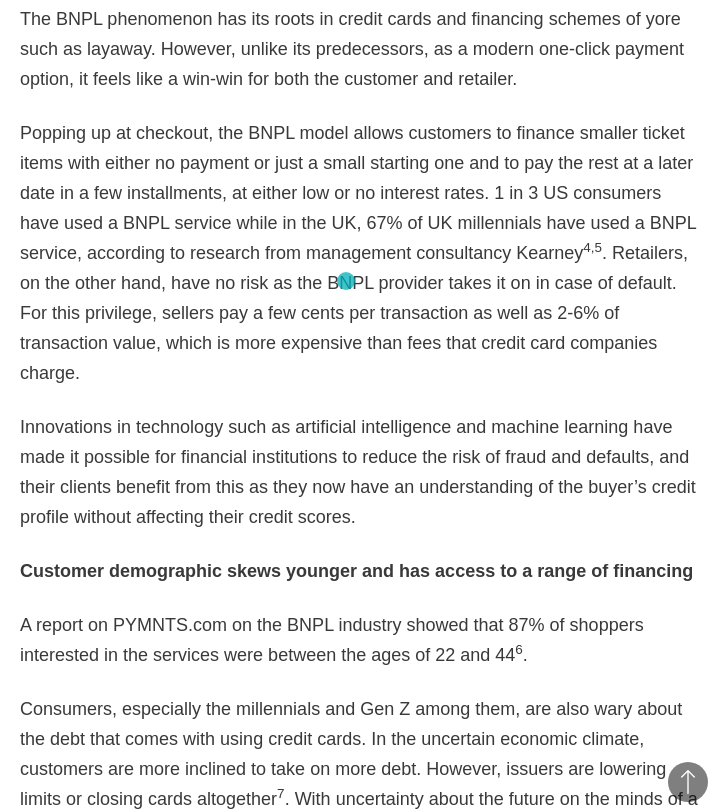 scroll, scrollTop: 1393, scrollLeft: 0, axis: vertical 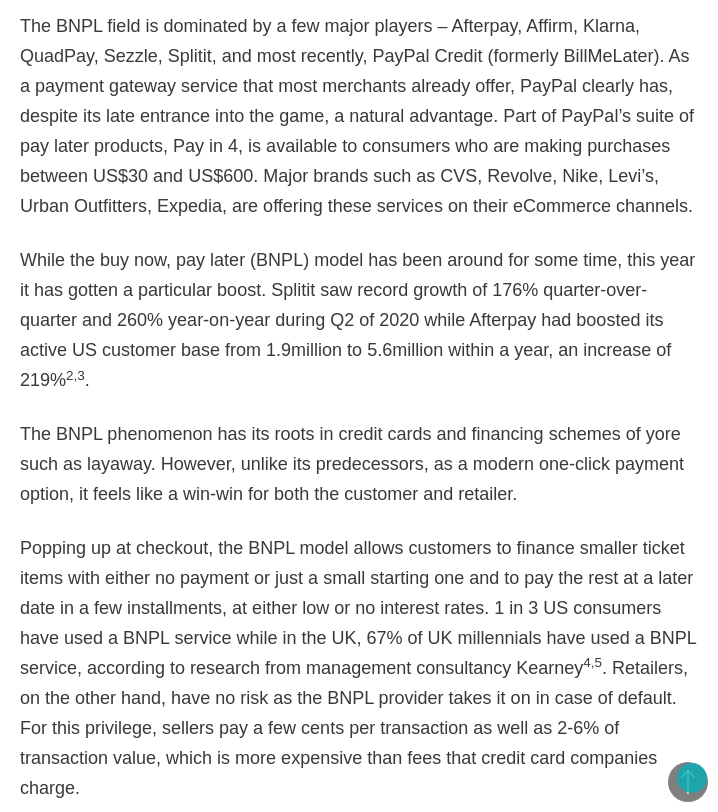 click on "Back to Top" at bounding box center [688, 782] 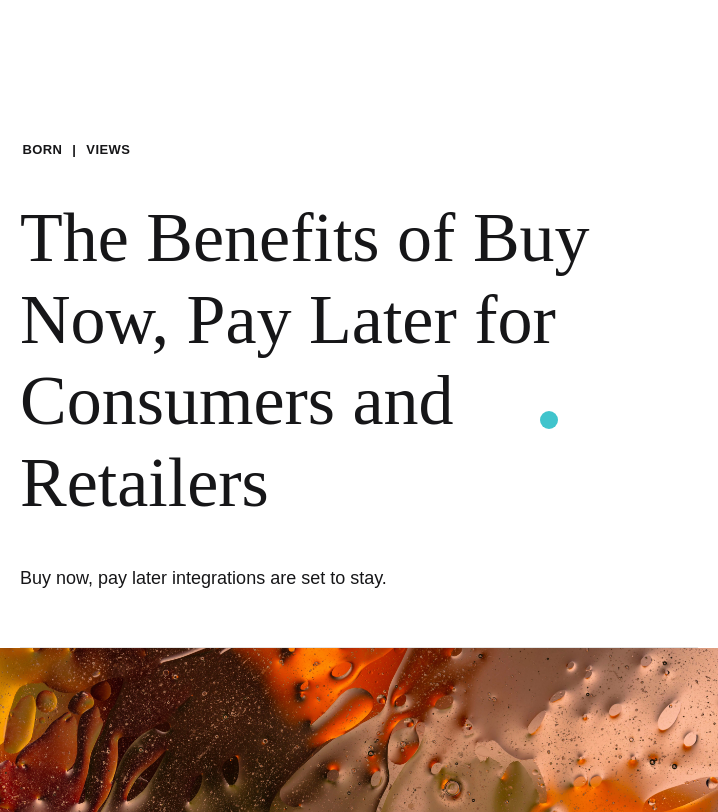 scroll, scrollTop: 0, scrollLeft: 0, axis: both 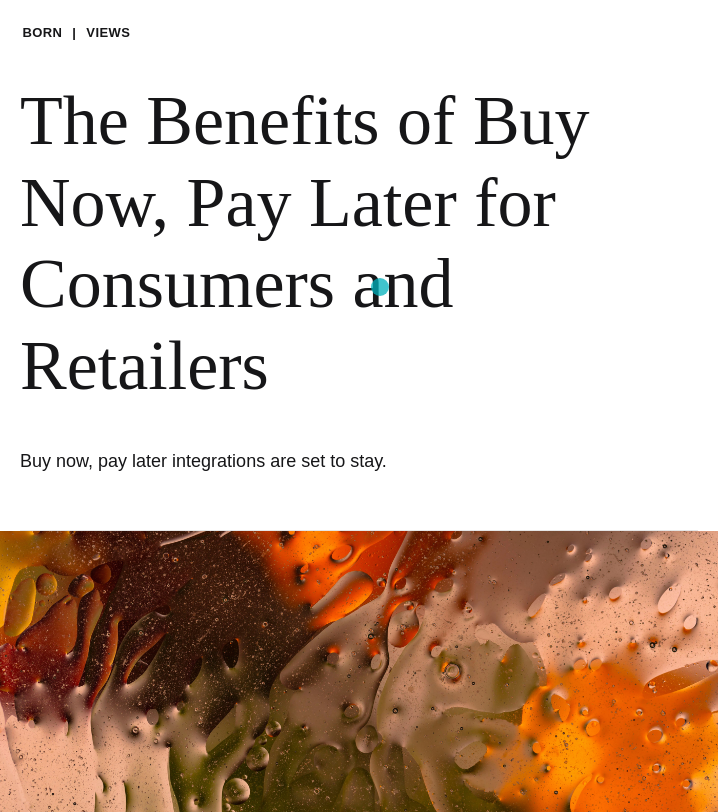 click on "The Benefits of Buy Now, Pay Later for Consumers and Retailers" at bounding box center [359, 243] 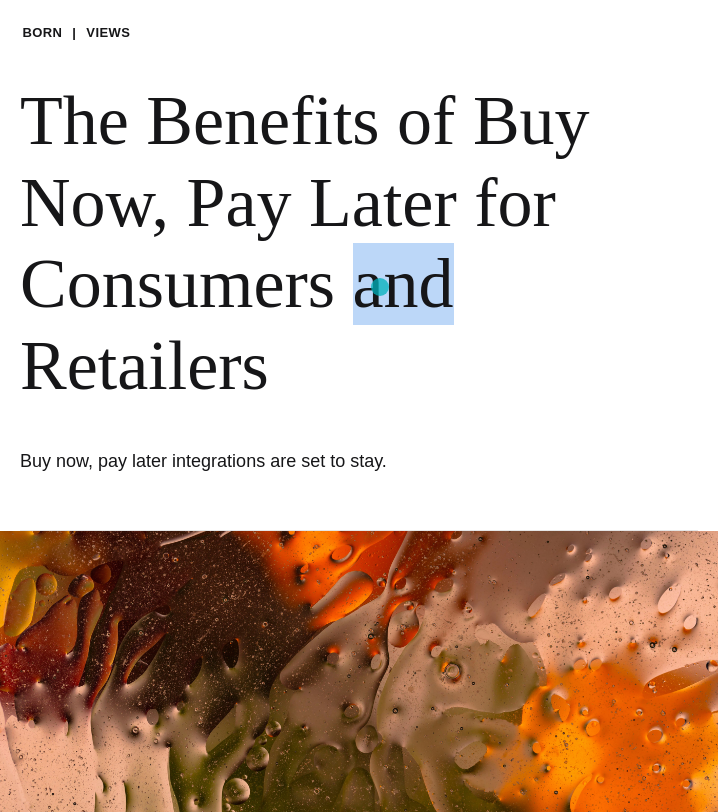 click on "The Benefits of Buy Now, Pay Later for Consumers and Retailers" at bounding box center [359, 243] 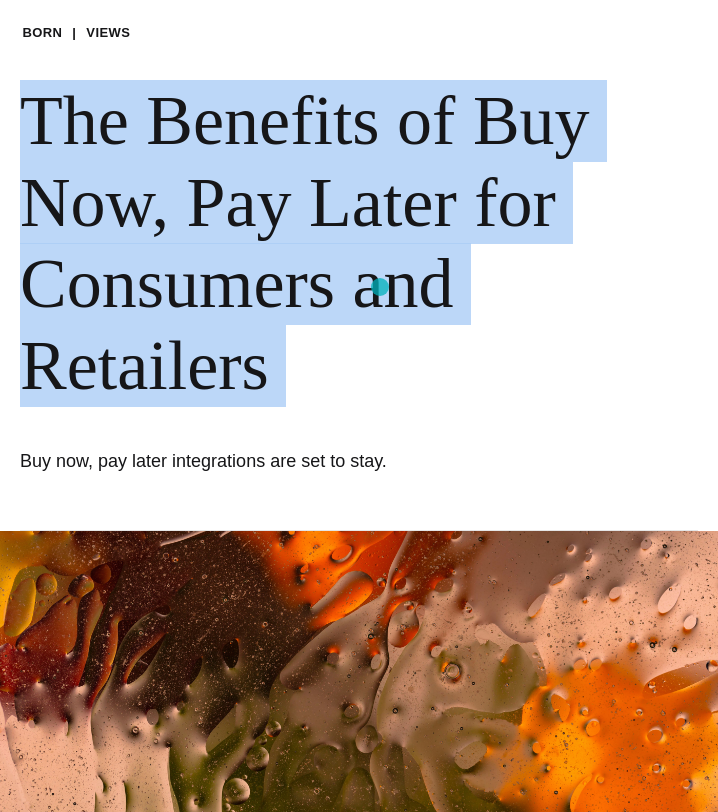 click on "The Benefits of Buy Now, Pay Later for Consumers and Retailers" at bounding box center (359, 243) 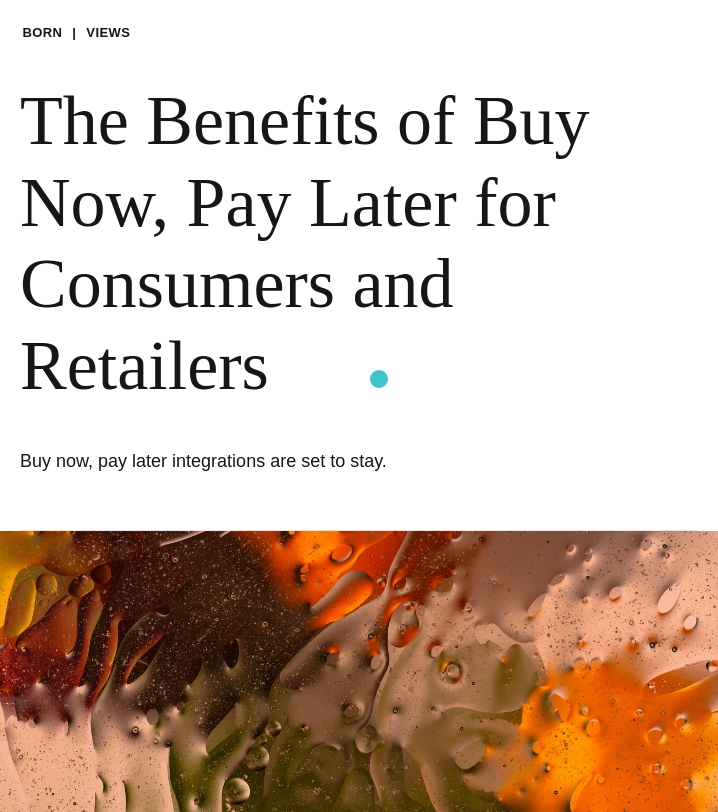 click on "The Benefits of Buy Now, Pay Later for Consumers and Retailers" at bounding box center [359, 243] 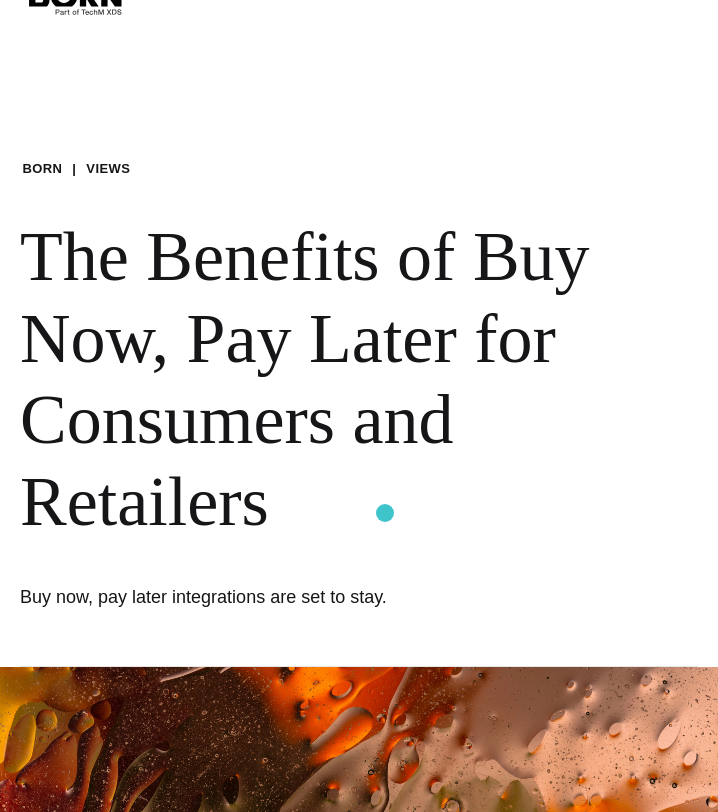 scroll, scrollTop: 0, scrollLeft: 0, axis: both 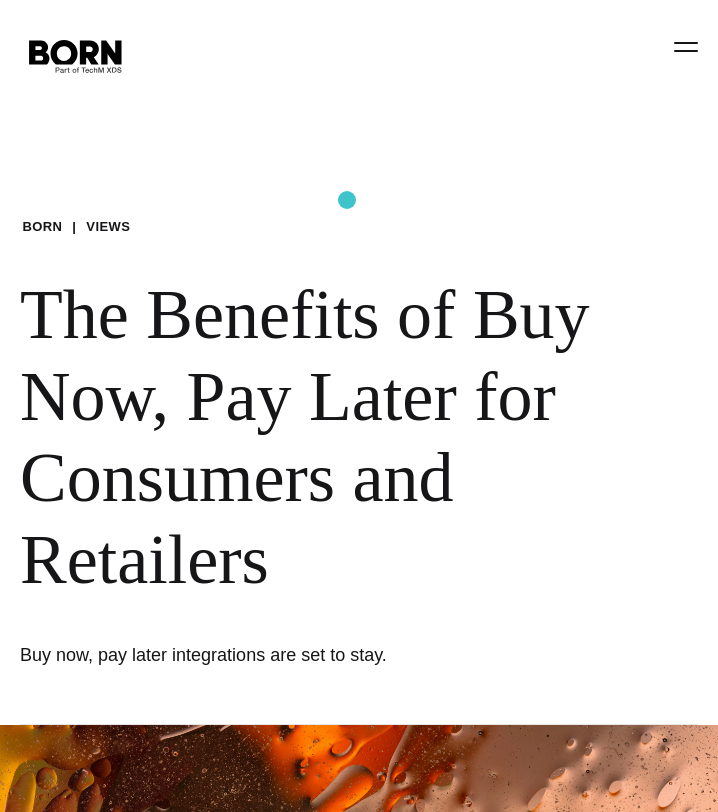 click on "BORN
Views
The Benefits of Buy Now, Pay Later for Consumers and Retailers
Buy now, pay later integrations are set to stay." at bounding box center [359, 362] 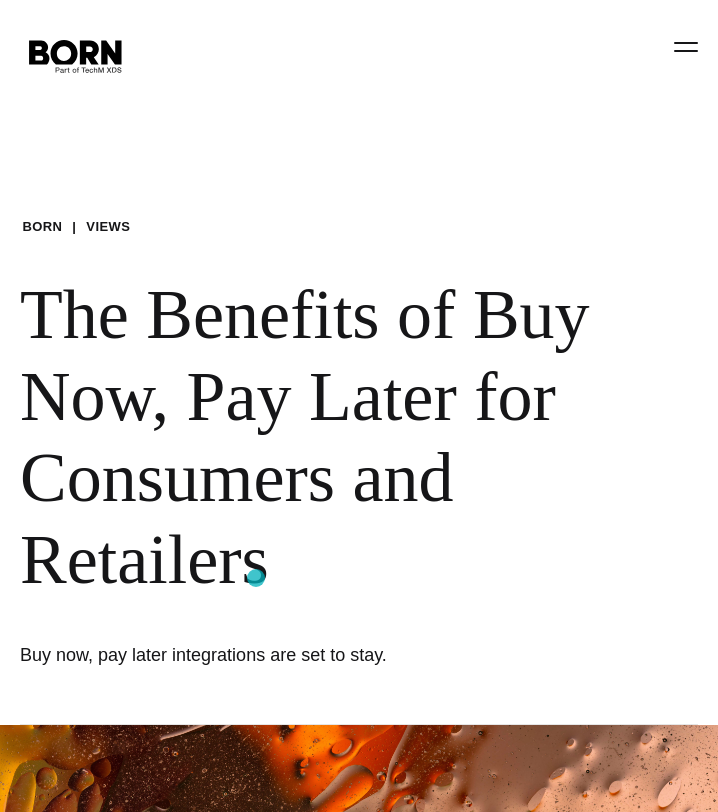 click on "The Benefits of Buy Now, Pay Later for Consumers and Retailers" at bounding box center (359, 437) 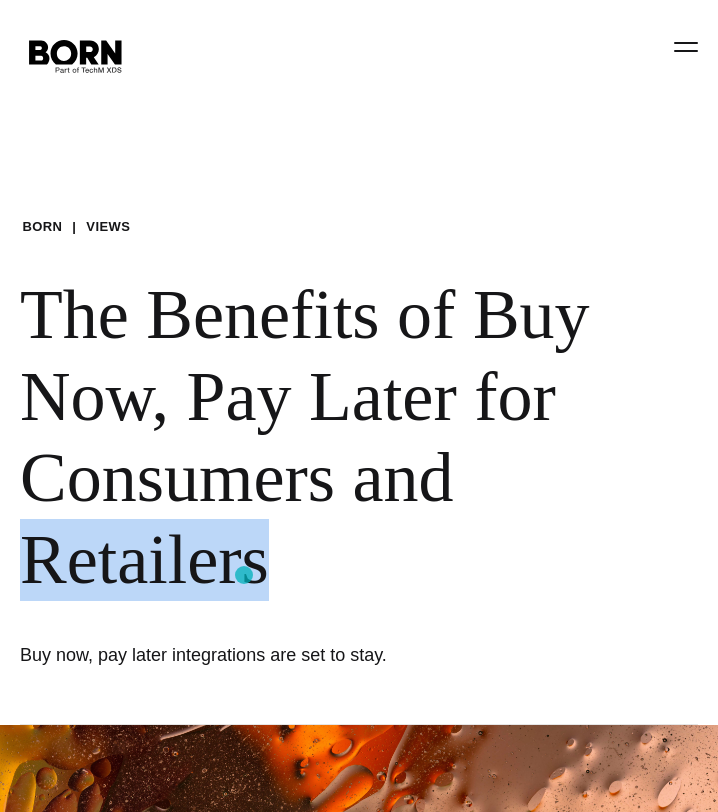click on "The Benefits of Buy Now, Pay Later for Consumers and Retailers" at bounding box center (359, 437) 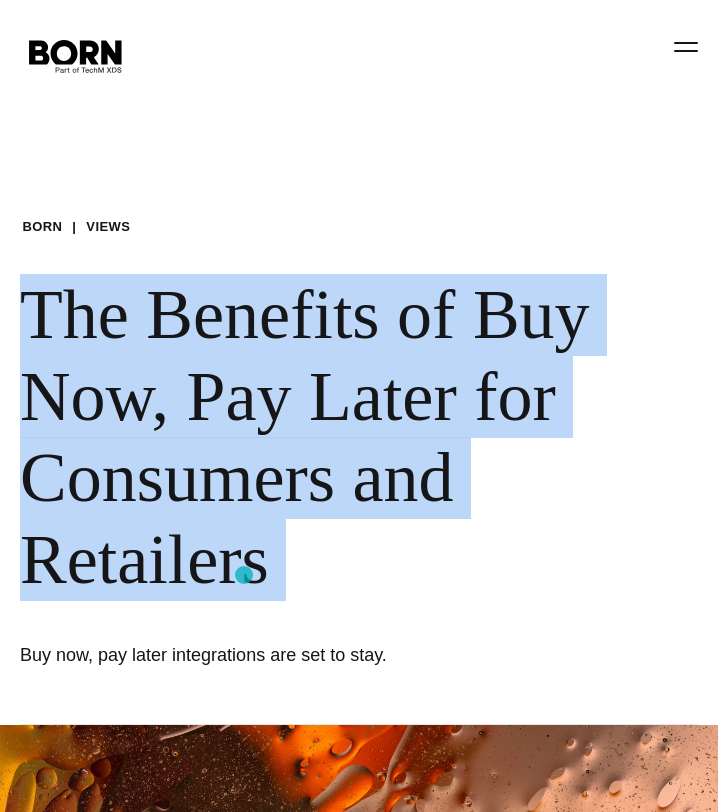 click on "The Benefits of Buy Now, Pay Later for Consumers and Retailers" at bounding box center (359, 437) 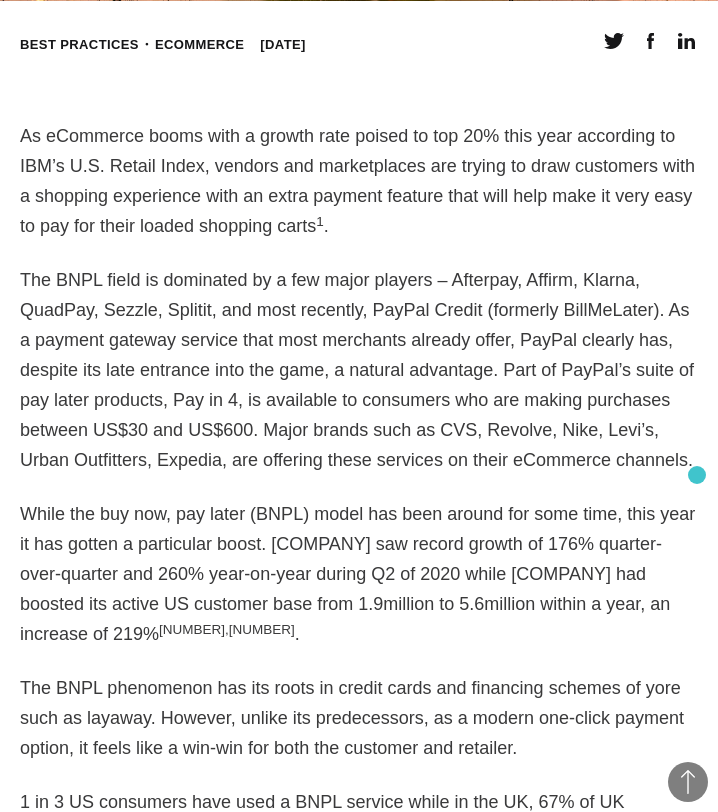 scroll, scrollTop: 1203, scrollLeft: 0, axis: vertical 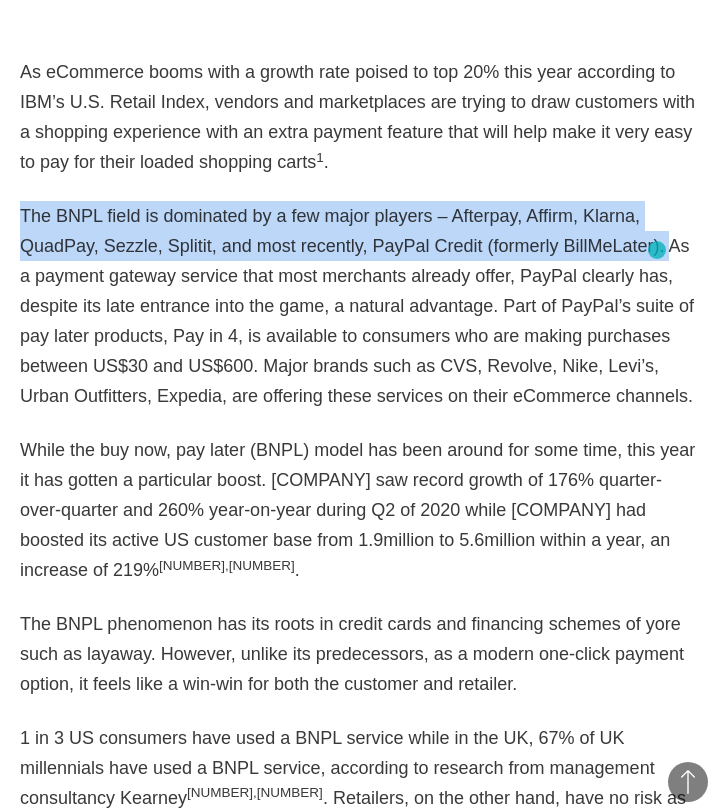 drag, startPoint x: 18, startPoint y: 215, endPoint x: 655, endPoint y: 249, distance: 637.90674 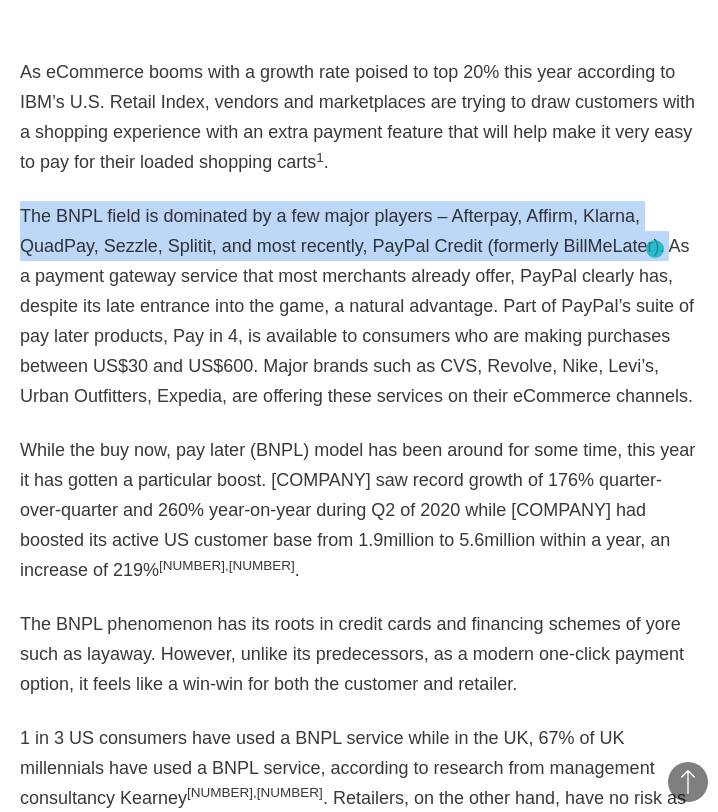 copy on "The BNPL field is dominated by a few major players – Afterpay, Affirm, Klarna, QuadPay, Sezzle, Splitit, and most recently, PayPal Credit (formerly BillMeLater)." 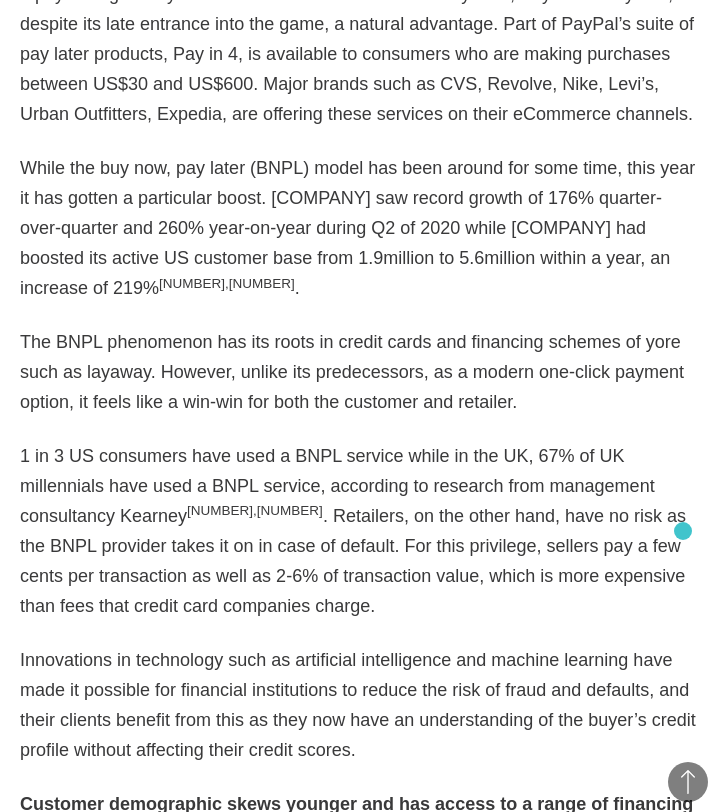 scroll, scrollTop: 1491, scrollLeft: 0, axis: vertical 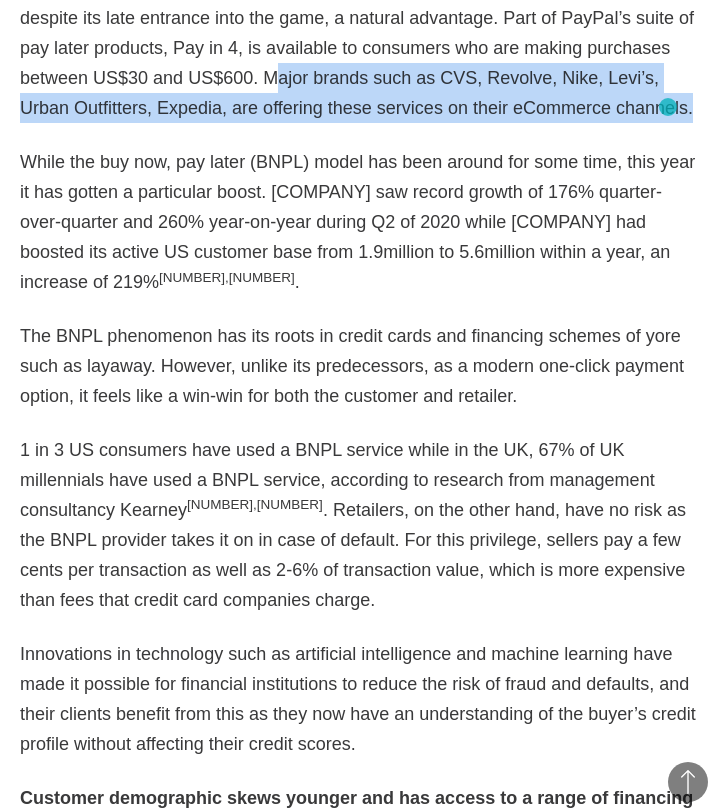 drag, startPoint x: 270, startPoint y: 77, endPoint x: 668, endPoint y: 109, distance: 399.28436 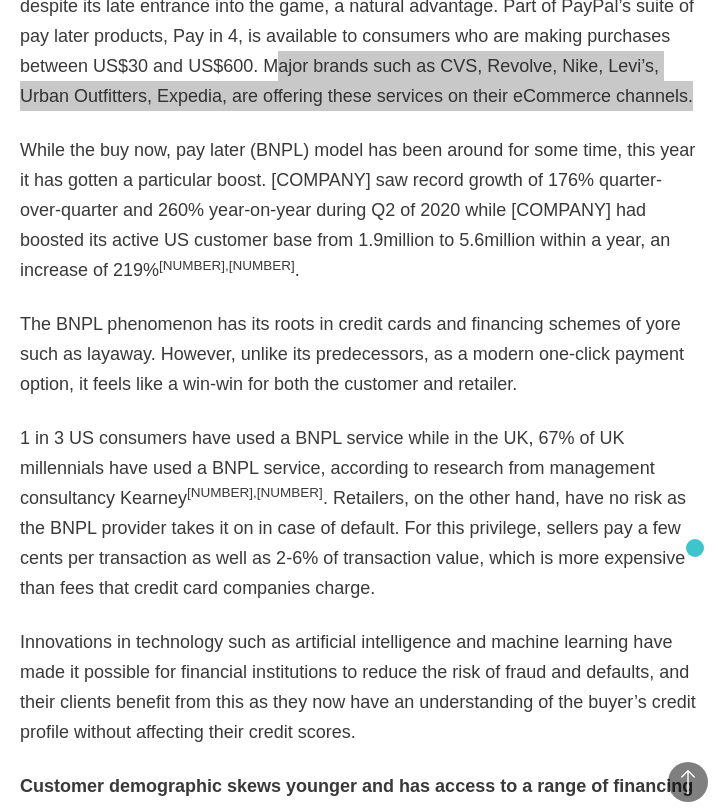 scroll, scrollTop: 1512, scrollLeft: 0, axis: vertical 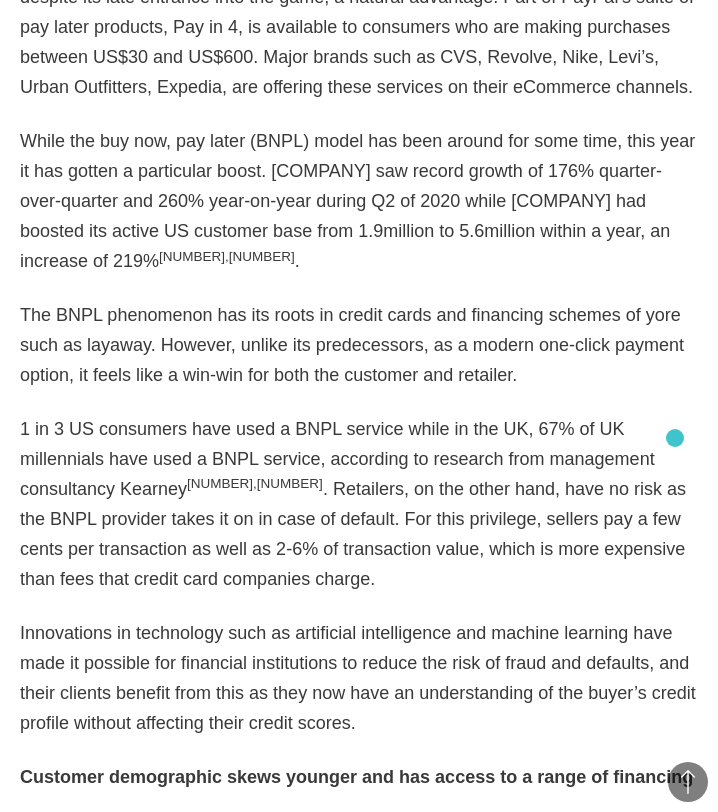 click on "While the buy now, pay later (BNPL) model has been around for some time, this year it has gotten a particular boost. Splitit saw record growth of 176% quarter-over-quarter and 260% year-on-year during Q2 of 2020 while Afterpay had boosted its active US customer base from 1.9million to 5.6million within a year, an increase of 219% 2,3 ." at bounding box center (359, 201) 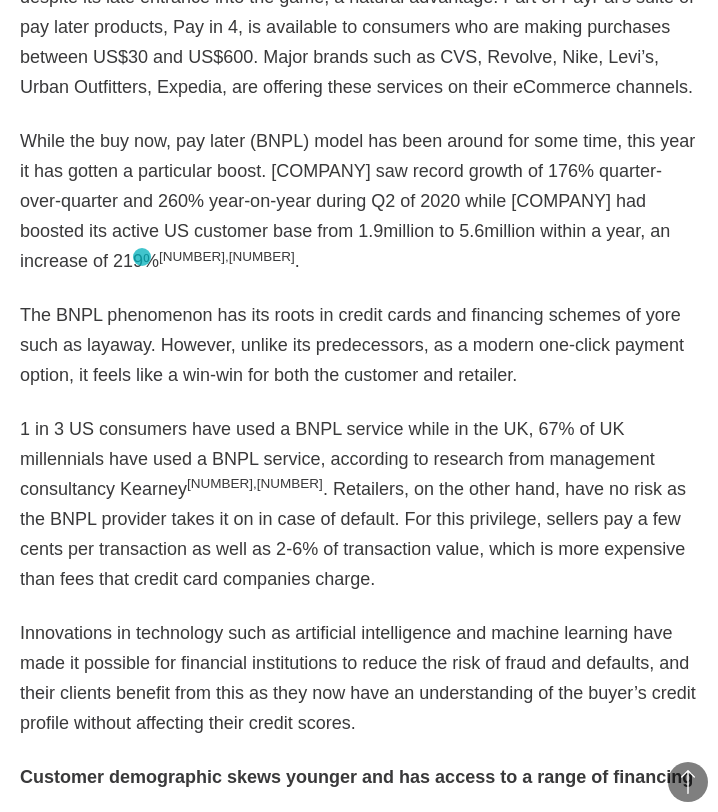 drag, startPoint x: 23, startPoint y: 139, endPoint x: 142, endPoint y: 257, distance: 167.5858 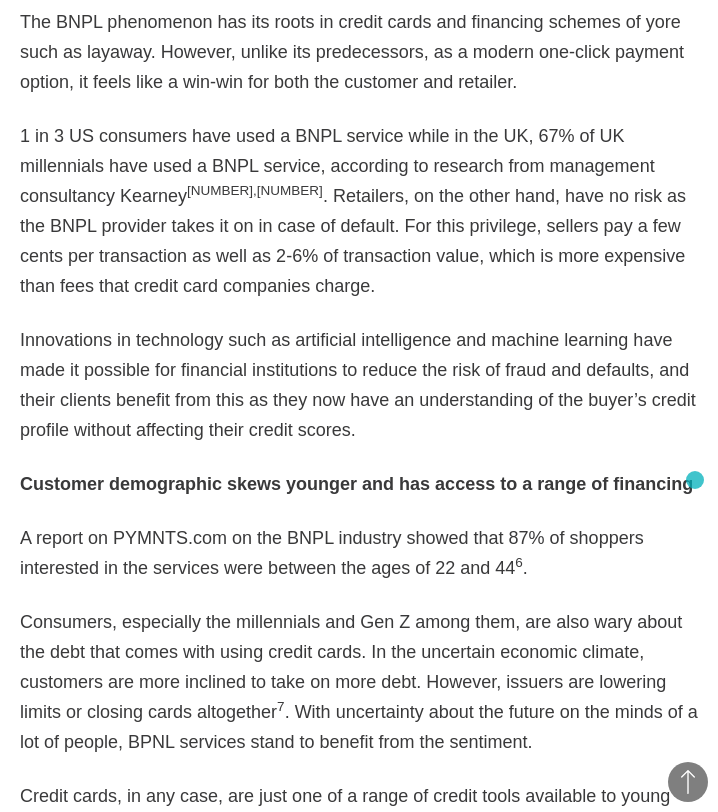 scroll, scrollTop: 1811, scrollLeft: 0, axis: vertical 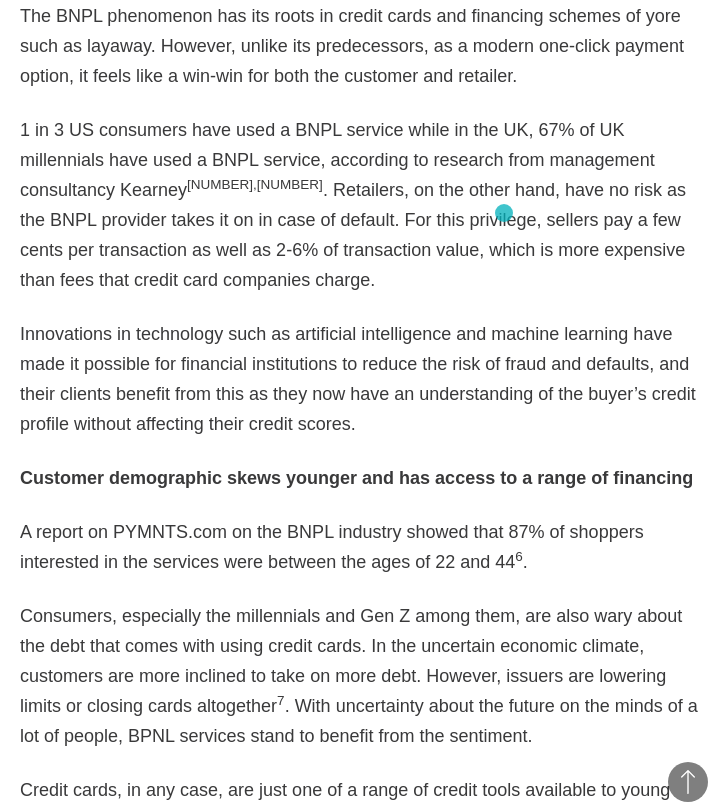 click on "Popping up at checkout, the BNPL model allows customers to finance smaller ticket items with either no payment or just a small starting one and to pay the rest at a later date in a few installments, at either low or no interest rates. 1 in 3 US consumers have used a BNPL service while in the UK, 67% of UK millennials have used a BNPL service, according to research from management consultancy Kearney 4,5 . Retailers, on the other hand, have no risk as the BNPL provider takes it on in case of default. For this privilege, sellers pay a few cents per transaction as well as 2-6% of transaction value, which is more expensive than fees that credit card companies charge." at bounding box center (359, 205) 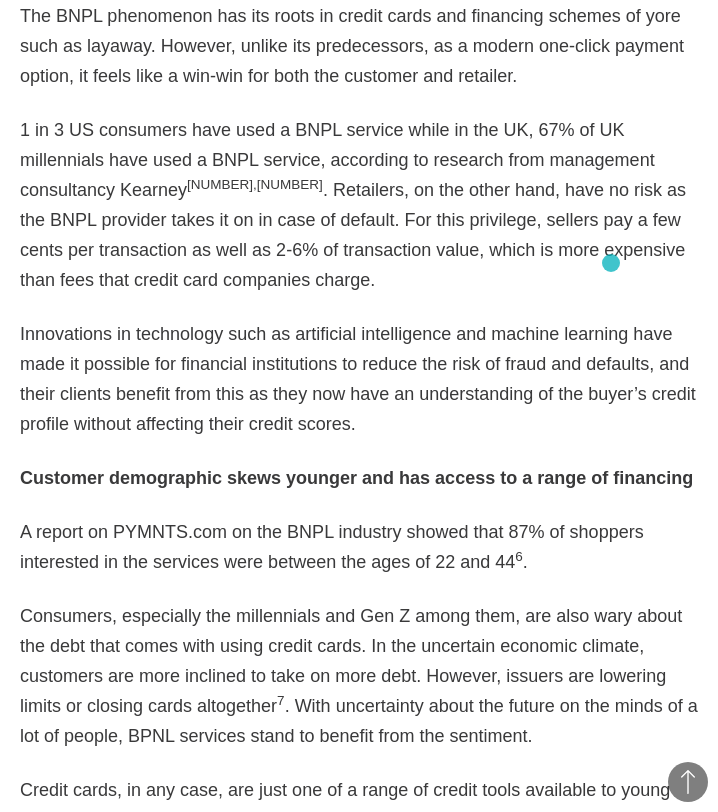drag, startPoint x: 489, startPoint y: 190, endPoint x: 611, endPoint y: 263, distance: 142.17242 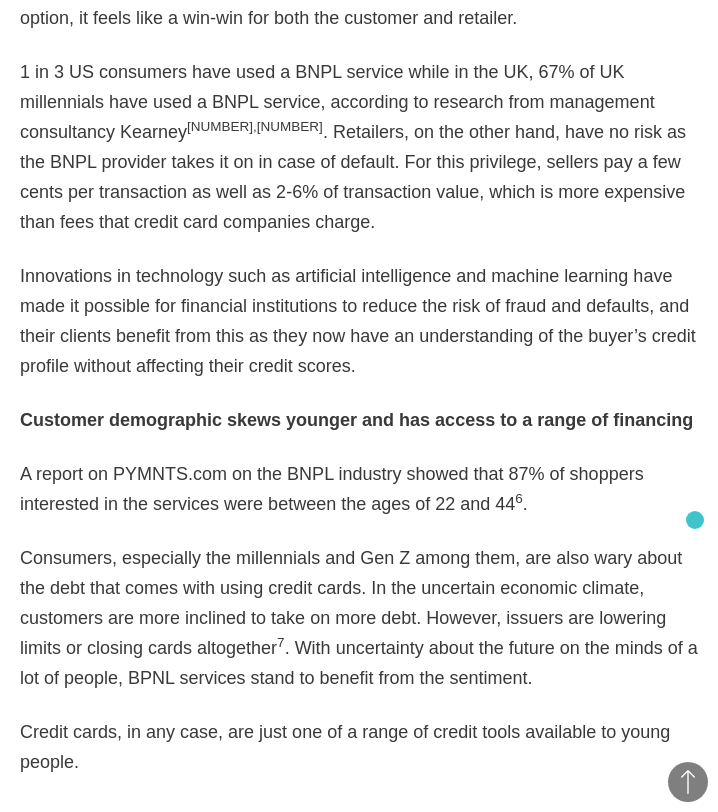 scroll, scrollTop: 1871, scrollLeft: 0, axis: vertical 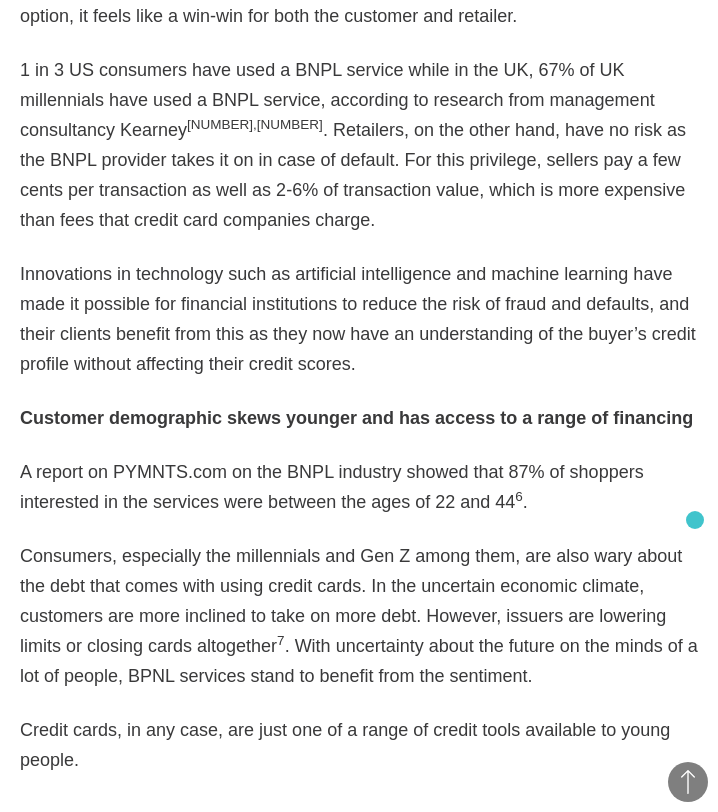 click on "Popping up at checkout, the BNPL model allows customers to finance smaller ticket items with either no payment or just a small starting one and to pay the rest at a later date in a few installments, at either low or no interest rates. 1 in 3 US consumers have used a BNPL service while in the UK, 67% of UK millennials have used a BNPL service, according to research from management consultancy Kearney 4,5 . Retailers, on the other hand, have no risk as the BNPL provider takes it on in case of default. For this privilege, sellers pay a few cents per transaction as well as 2-6% of transaction value, which is more expensive than fees that credit card companies charge." at bounding box center [359, 145] 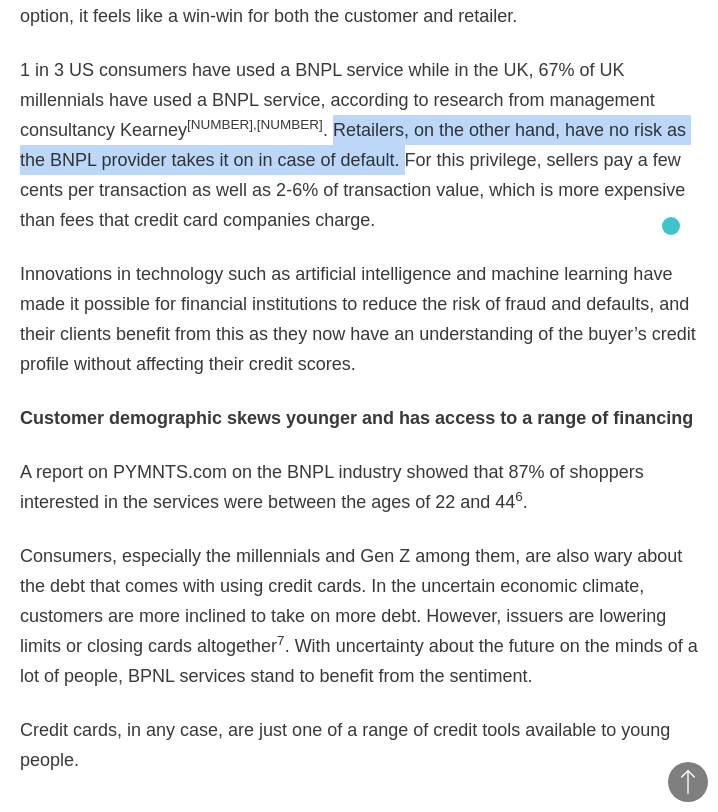 drag, startPoint x: 609, startPoint y: 191, endPoint x: 670, endPoint y: 226, distance: 70.327805 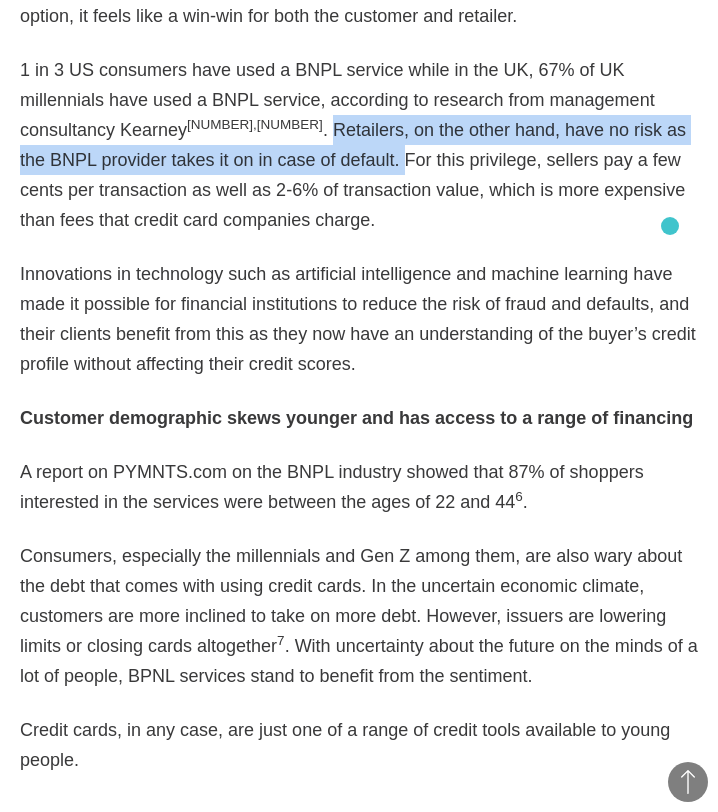 copy on "Retailers, on the other hand, have no risk as the BNPL provider takes it on in case of default." 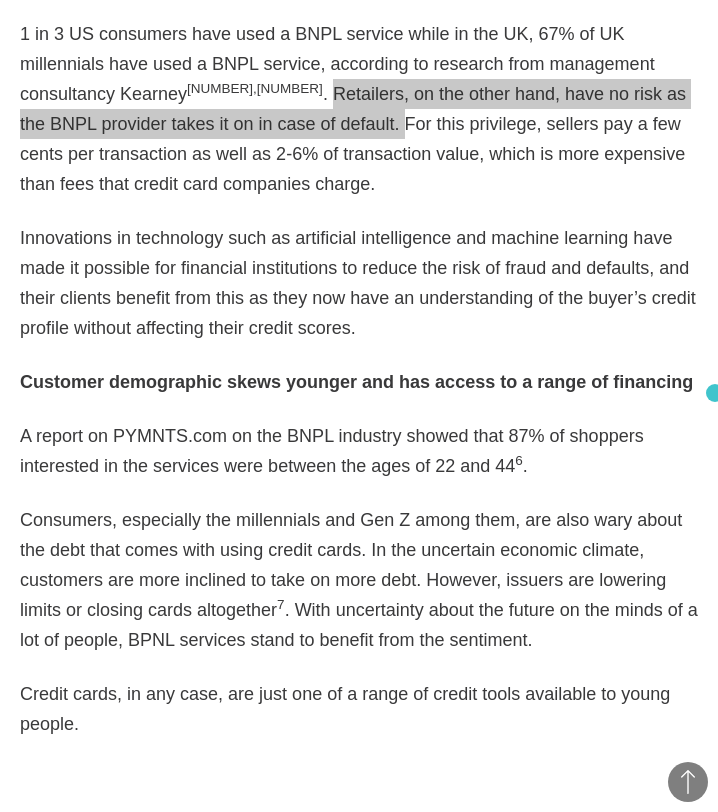 scroll, scrollTop: 1912, scrollLeft: 0, axis: vertical 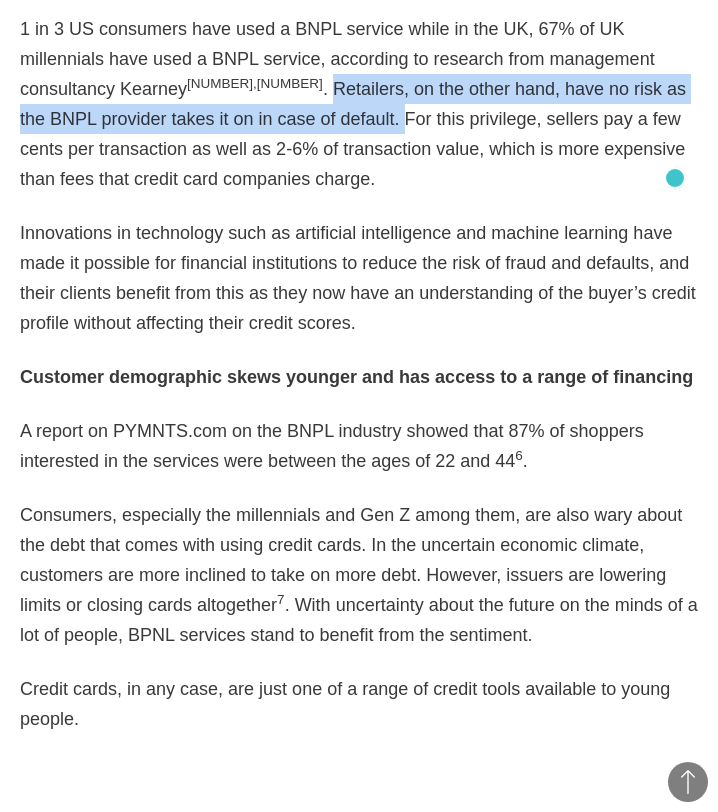 click on "Popping up at checkout, the BNPL model allows customers to finance smaller ticket items with either no payment or just a small starting one and to pay the rest at a later date in a few installments, at either low or no interest rates. 1 in 3 US consumers have used a BNPL service while in the UK, 67% of UK millennials have used a BNPL service, according to research from management consultancy Kearney 4,5 . Retailers, on the other hand, have no risk as the BNPL provider takes it on in case of default. For this privilege, sellers pay a few cents per transaction as well as 2-6% of transaction value, which is more expensive than fees that credit card companies charge." at bounding box center (359, 104) 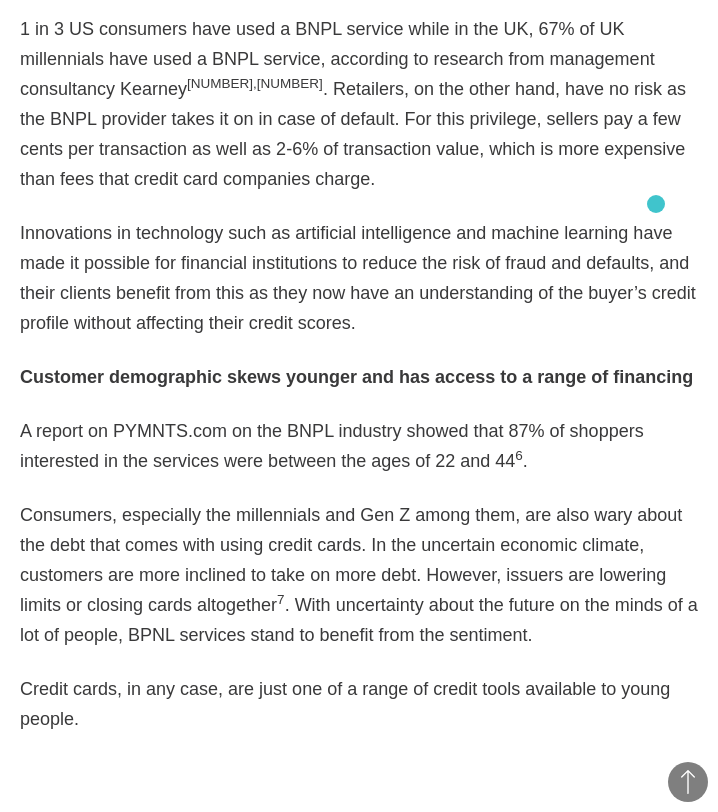 click on "Popping up at checkout, the BNPL model allows customers to finance smaller ticket items with either no payment or just a small starting one and to pay the rest at a later date in a few installments, at either low or no interest rates. 1 in 3 US consumers have used a BNPL service while in the UK, 67% of UK millennials have used a BNPL service, according to research from management consultancy Kearney 4,5 . Retailers, on the other hand, have no risk as the BNPL provider takes it on in case of default. For this privilege, sellers pay a few cents per transaction as well as 2-6% of transaction value, which is more expensive than fees that credit card companies charge." at bounding box center [359, 104] 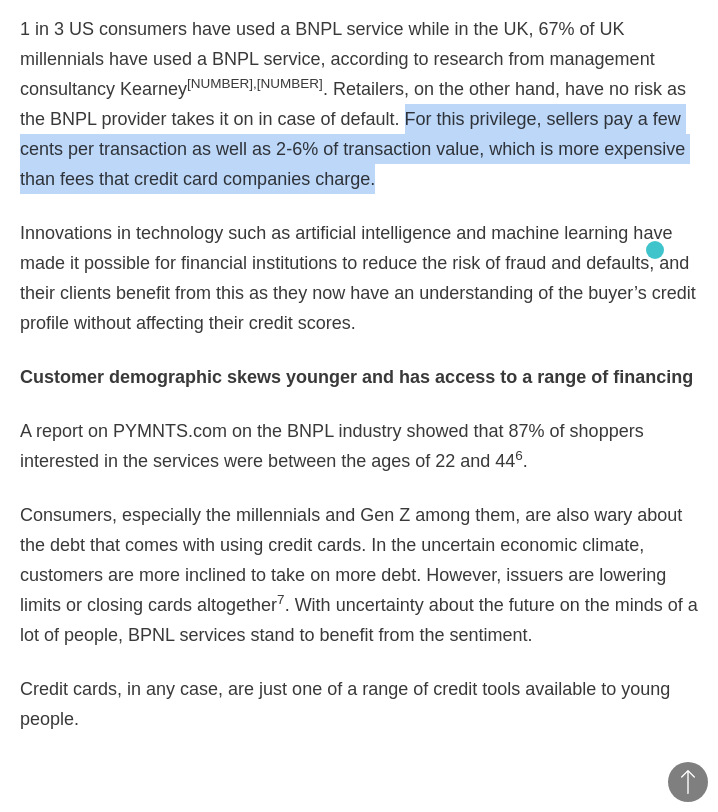 drag, startPoint x: 673, startPoint y: 177, endPoint x: 655, endPoint y: 250, distance: 75.18643 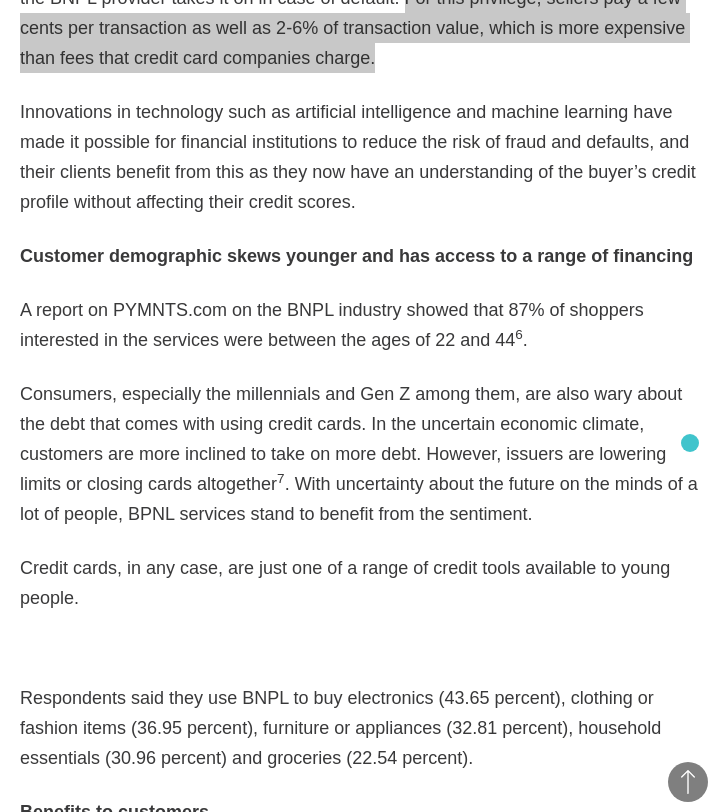 scroll, scrollTop: 2035, scrollLeft: 0, axis: vertical 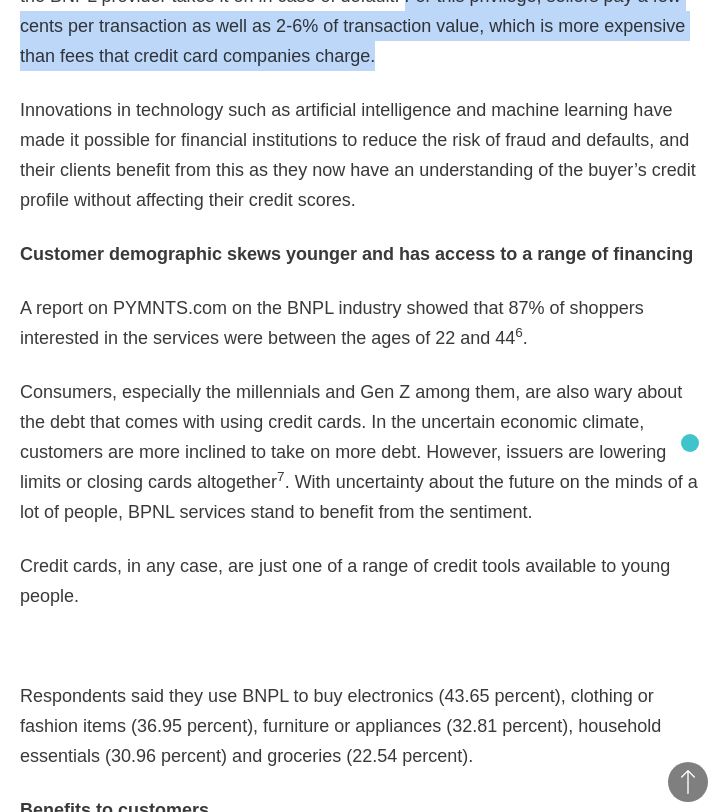 click on "Innovations in technology such as artificial intelligence and machine learning have made it possible for financial institutions to reduce the risk of fraud and defaults, and their clients benefit from this as they now have an understanding of the buyer’s credit profile without affecting their credit scores." at bounding box center (359, 155) 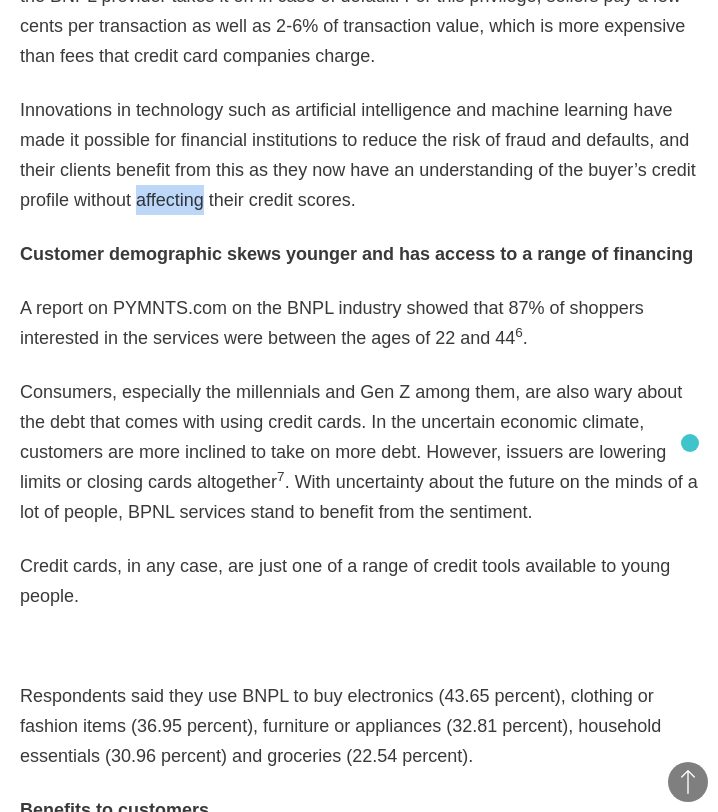 click on "Innovations in technology such as artificial intelligence and machine learning have made it possible for financial institutions to reduce the risk of fraud and defaults, and their clients benefit from this as they now have an understanding of the buyer’s credit profile without affecting their credit scores." at bounding box center [359, 155] 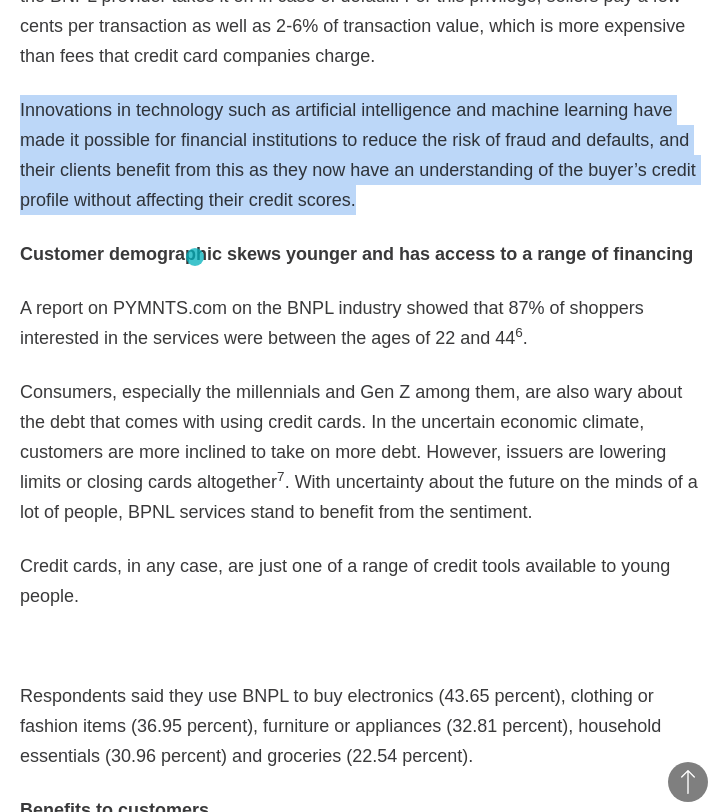 click on "Innovations in technology such as artificial intelligence and machine learning have made it possible for financial institutions to reduce the risk of fraud and defaults, and their clients benefit from this as they now have an understanding of the buyer’s credit profile without affecting their credit scores." at bounding box center [359, 155] 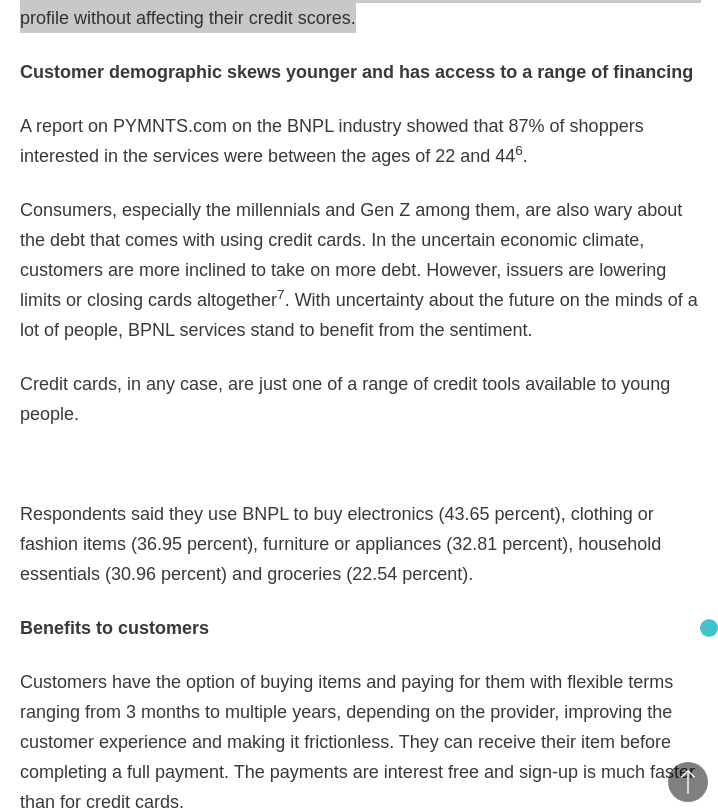 scroll, scrollTop: 2232, scrollLeft: 0, axis: vertical 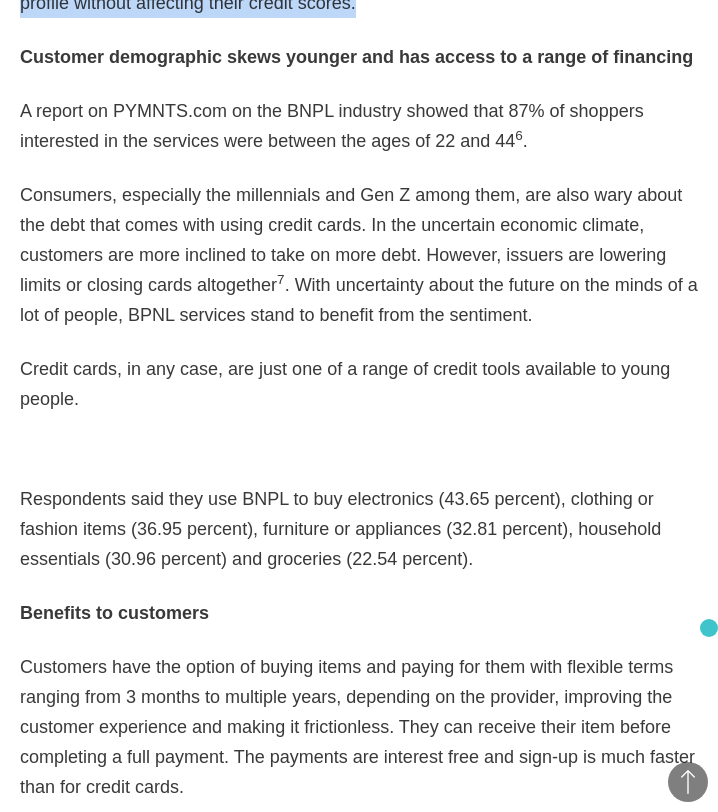 click on "A report on PYMNTS.com on the BNPL industry showed that 87% of shoppers interested in the services were between the ages of 22 and 44 6 ." at bounding box center (359, 126) 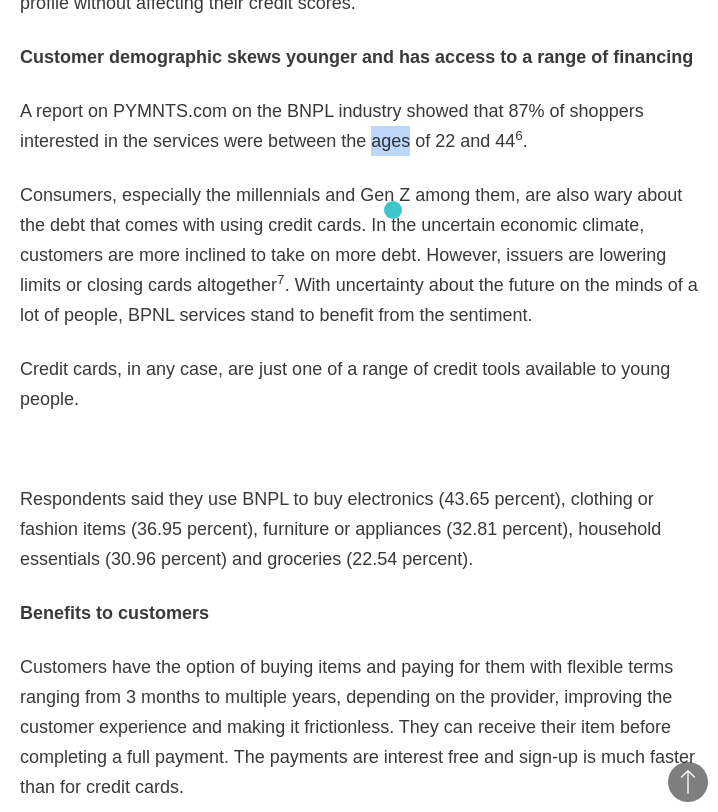 click on "A report on PYMNTS.com on the BNPL industry showed that 87% of shoppers interested in the services were between the ages of 22 and 44 6 ." at bounding box center (359, 126) 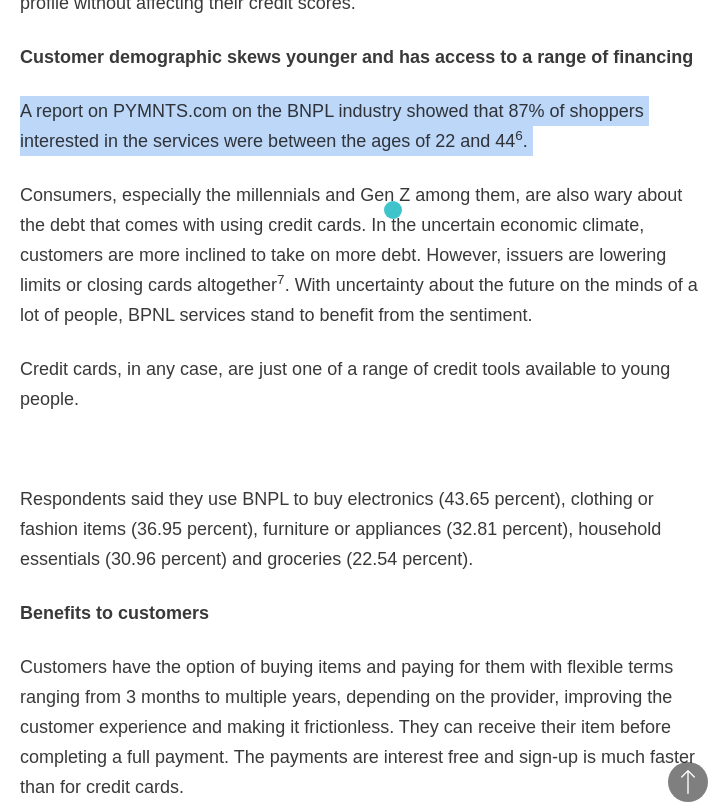 click on "A report on PYMNTS.com on the BNPL industry showed that 87% of shoppers interested in the services were between the ages of 22 and 44 6 ." at bounding box center (359, 126) 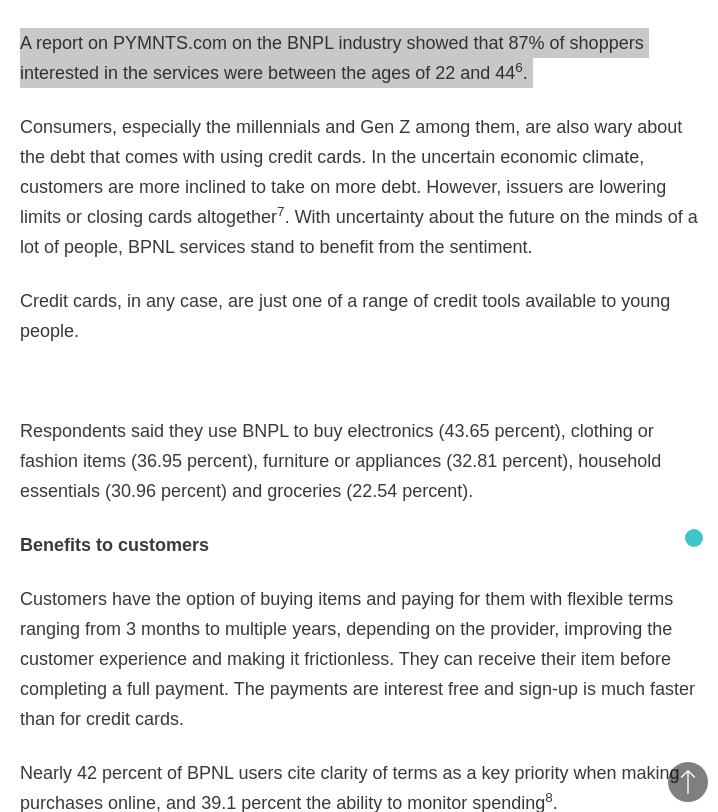 scroll, scrollTop: 2307, scrollLeft: 0, axis: vertical 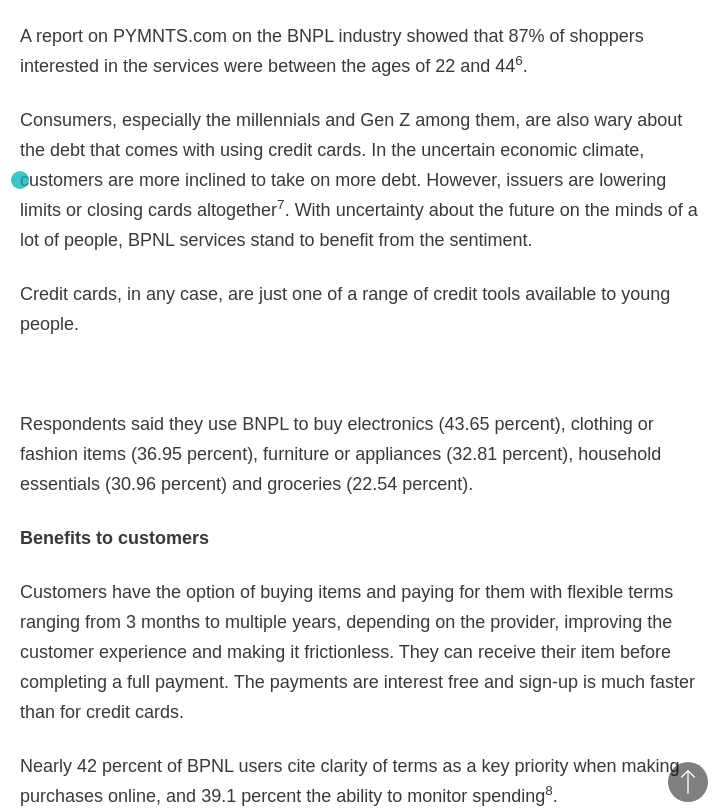 click on "Consumers, especially the millennials and Gen Z among them, are also wary about the debt that comes with using credit cards. In the uncertain economic climate, customers are more inclined to take on more debt. However, issuers are lowering limits or closing cards altogether 7 . With uncertainty about the future on the minds of a lot of people, BPNL services stand to benefit from the sentiment." at bounding box center [359, 180] 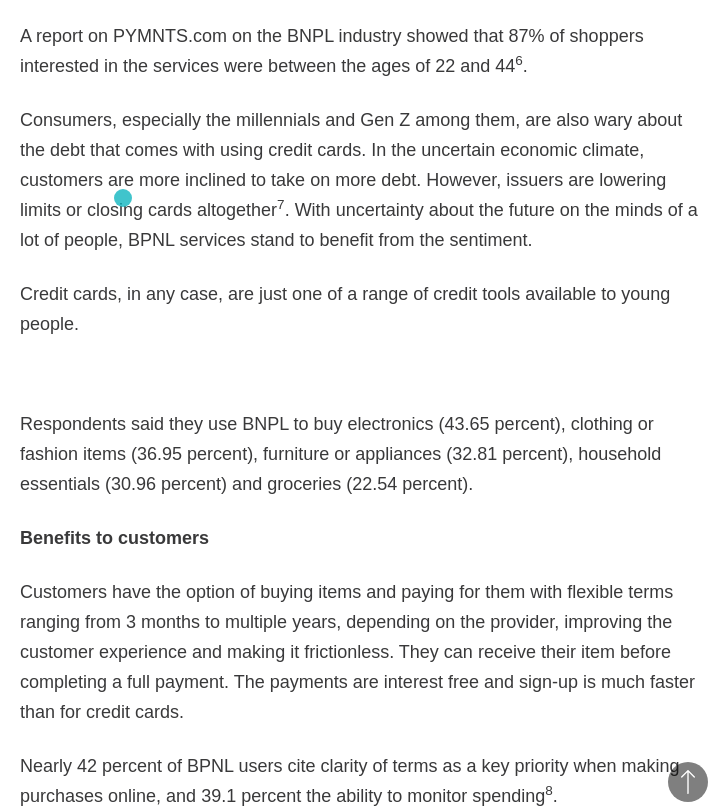 click on "Consumers, especially the millennials and Gen Z among them, are also wary about the debt that comes with using credit cards. In the uncertain economic climate, customers are more inclined to take on more debt. However, issuers are lowering limits or closing cards altogether 7 . With uncertainty about the future on the minds of a lot of people, BPNL services stand to benefit from the sentiment." at bounding box center [359, 180] 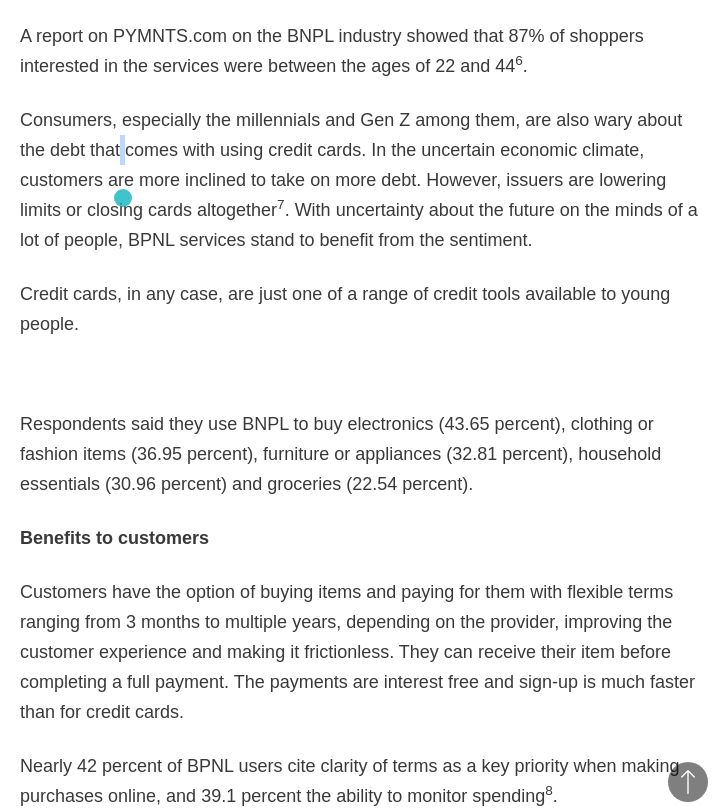 click on "Consumers, especially the millennials and Gen Z among them, are also wary about the debt that comes with using credit cards. In the uncertain economic climate, customers are more inclined to take on more debt. However, issuers are lowering limits or closing cards altogether 7 . With uncertainty about the future on the minds of a lot of people, BPNL services stand to benefit from the sentiment." at bounding box center [359, 180] 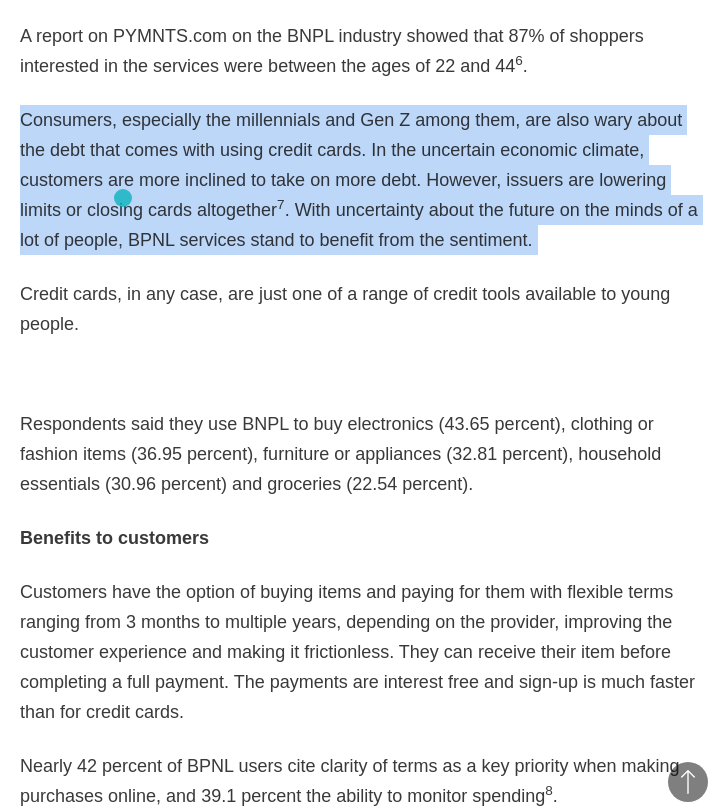click on "Consumers, especially the millennials and Gen Z among them, are also wary about the debt that comes with using credit cards. In the uncertain economic climate, customers are more inclined to take on more debt. However, issuers are lowering limits or closing cards altogether 7 . With uncertainty about the future on the minds of a lot of people, BPNL services stand to benefit from the sentiment." at bounding box center [359, 180] 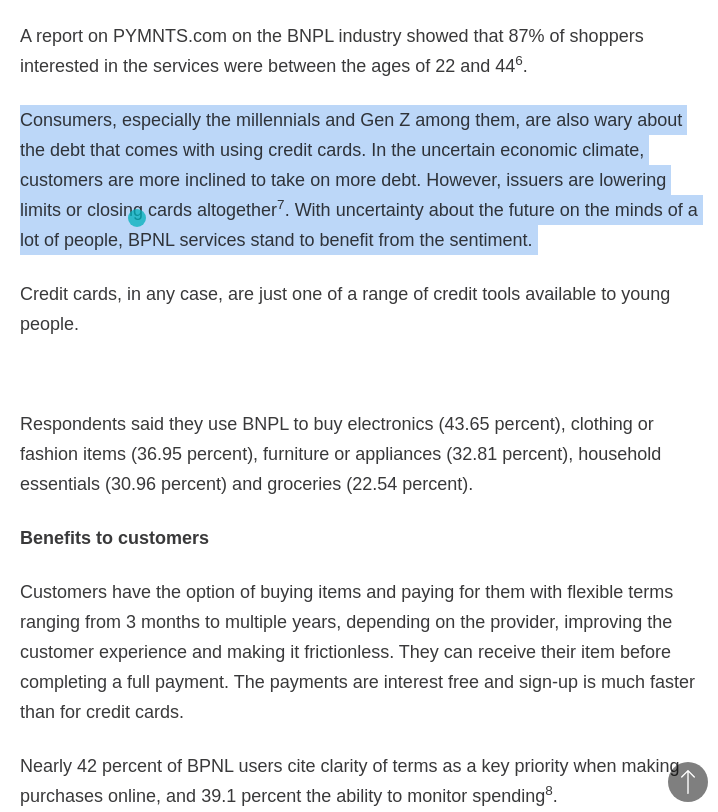click on "Consumers, especially the millennials and Gen Z among them, are also wary about the debt that comes with using credit cards. In the uncertain economic climate, customers are more inclined to take on more debt. However, issuers are lowering limits or closing cards altogether 7 . With uncertainty about the future on the minds of a lot of people, BPNL services stand to benefit from the sentiment." at bounding box center (359, 180) 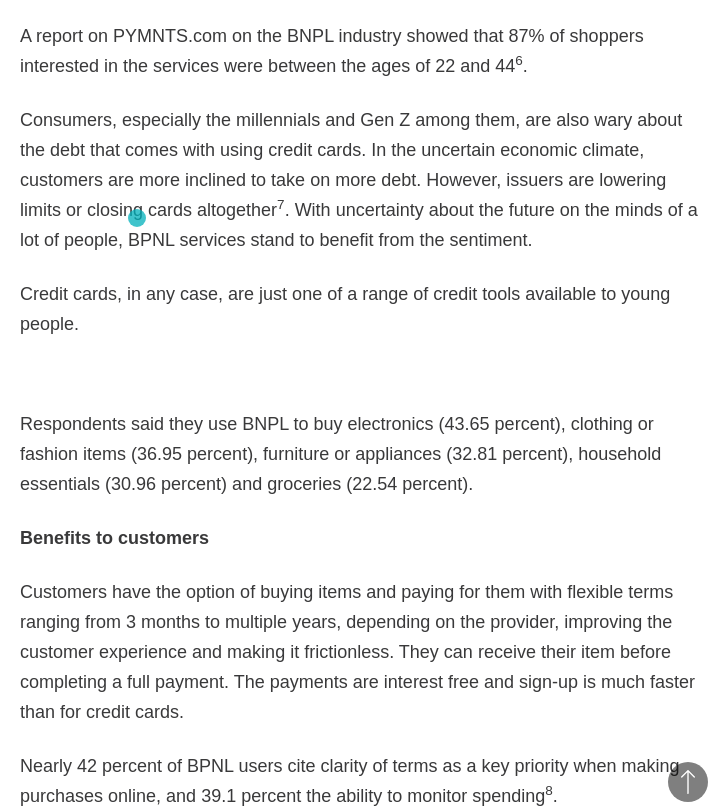 click on "Consumers, especially the millennials and Gen Z among them, are also wary about the debt that comes with using credit cards. In the uncertain economic climate, customers are more inclined to take on more debt. However, issuers are lowering limits or closing cards altogether 7 . With uncertainty about the future on the minds of a lot of people, BPNL services stand to benefit from the sentiment." at bounding box center [359, 180] 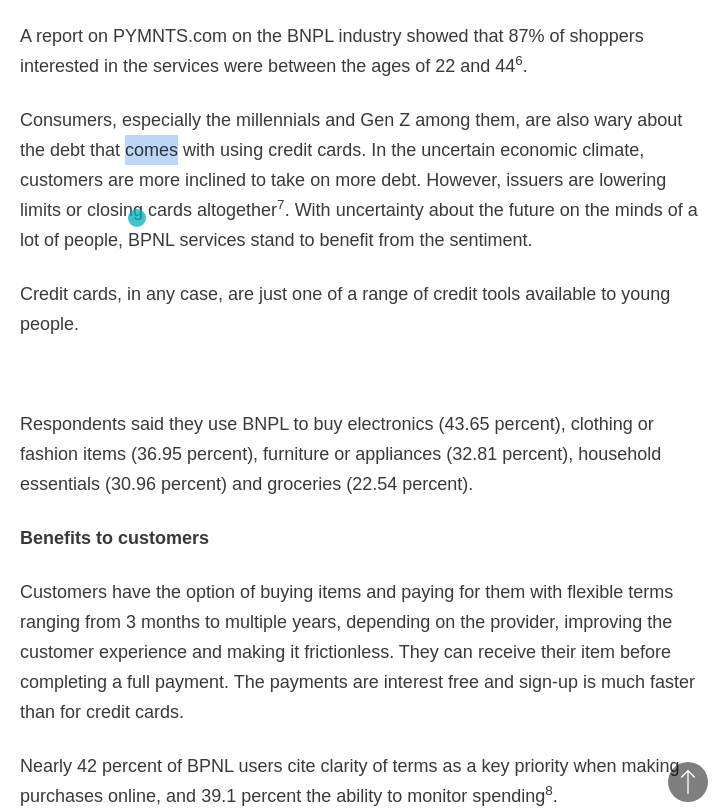 click on "Consumers, especially the millennials and Gen Z among them, are also wary about the debt that comes with using credit cards. In the uncertain economic climate, customers are more inclined to take on more debt. However, issuers are lowering limits or closing cards altogether 7 . With uncertainty about the future on the minds of a lot of people, BPNL services stand to benefit from the sentiment." at bounding box center (359, 180) 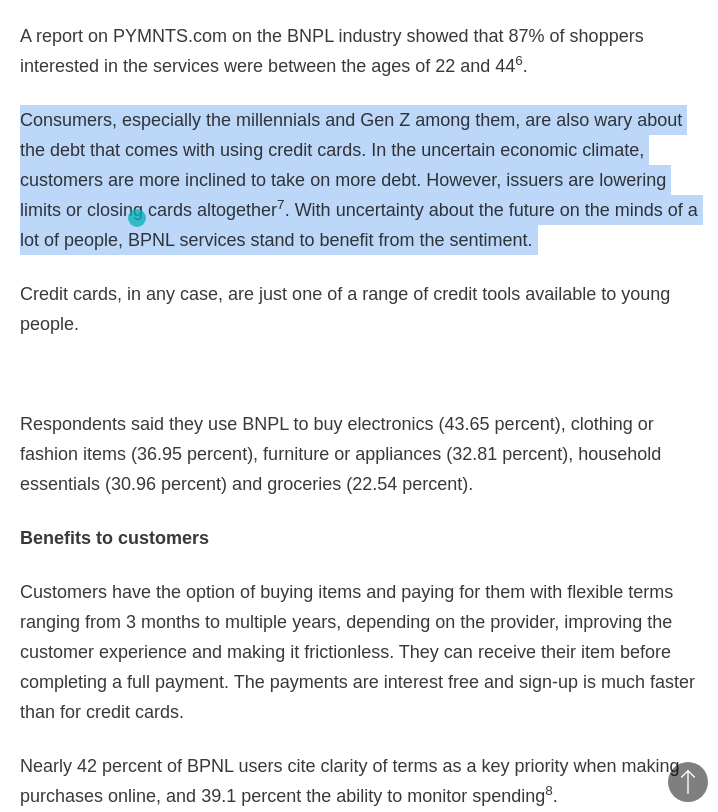 click on "Consumers, especially the millennials and Gen Z among them, are also wary about the debt that comes with using credit cards. In the uncertain economic climate, customers are more inclined to take on more debt. However, issuers are lowering limits or closing cards altogether 7 . With uncertainty about the future on the minds of a lot of people, BPNL services stand to benefit from the sentiment." at bounding box center (359, 180) 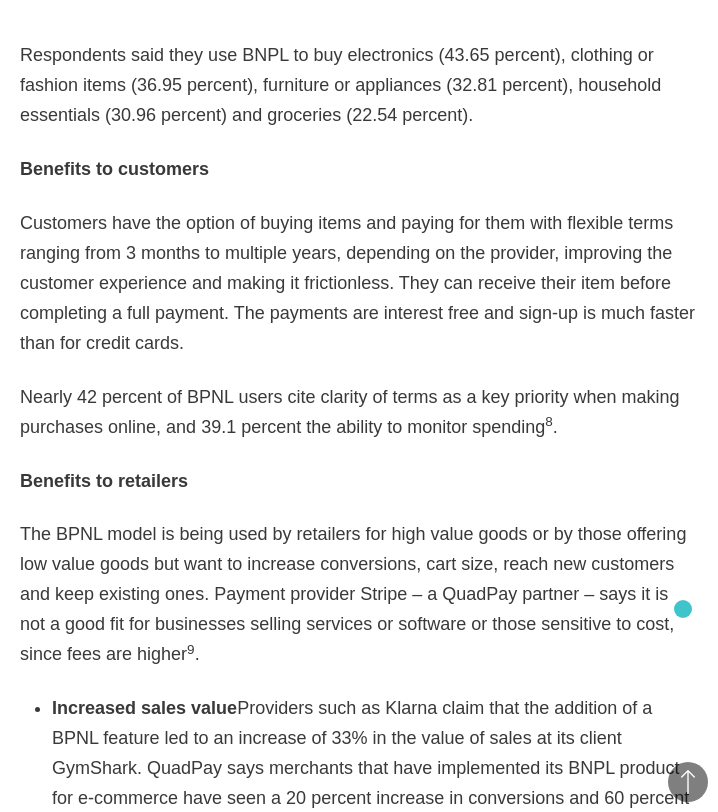 scroll, scrollTop: 2693, scrollLeft: 0, axis: vertical 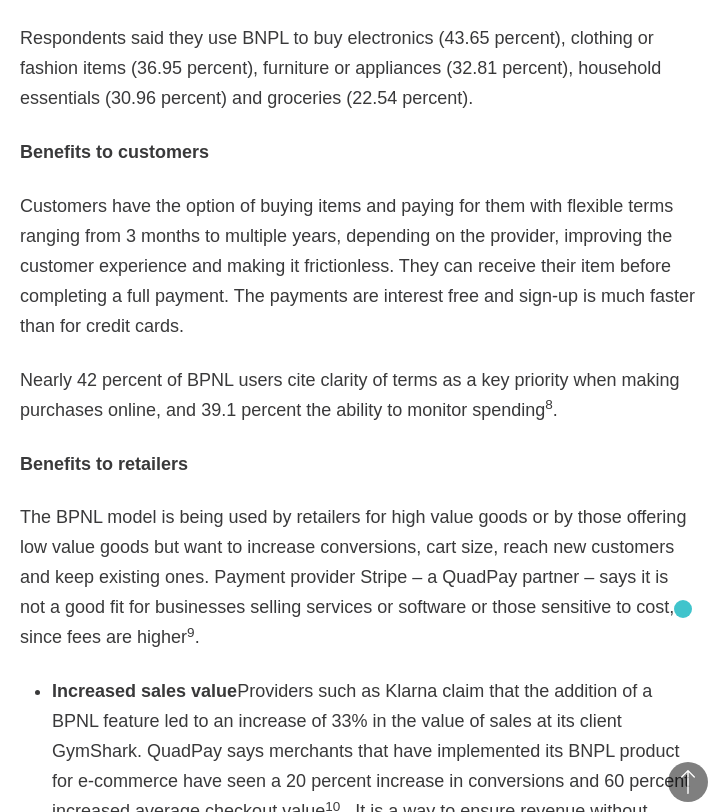 click on "Respondents said they use BNPL to buy electronics (43.65 percent), clothing or fashion items (36.95 percent), furniture or appliances (32.81 percent), household essentials (30.96 percent) and groceries (22.54 percent)." at bounding box center (359, 68) 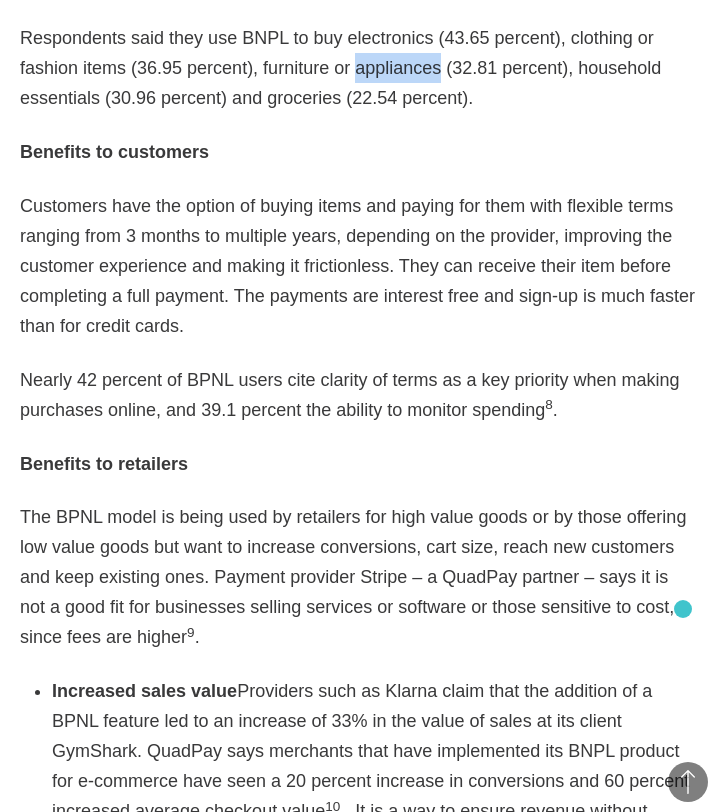 click on "Respondents said they use BNPL to buy electronics (43.65 percent), clothing or fashion items (36.95 percent), furniture or appliances (32.81 percent), household essentials (30.96 percent) and groceries (22.54 percent)." at bounding box center (359, 68) 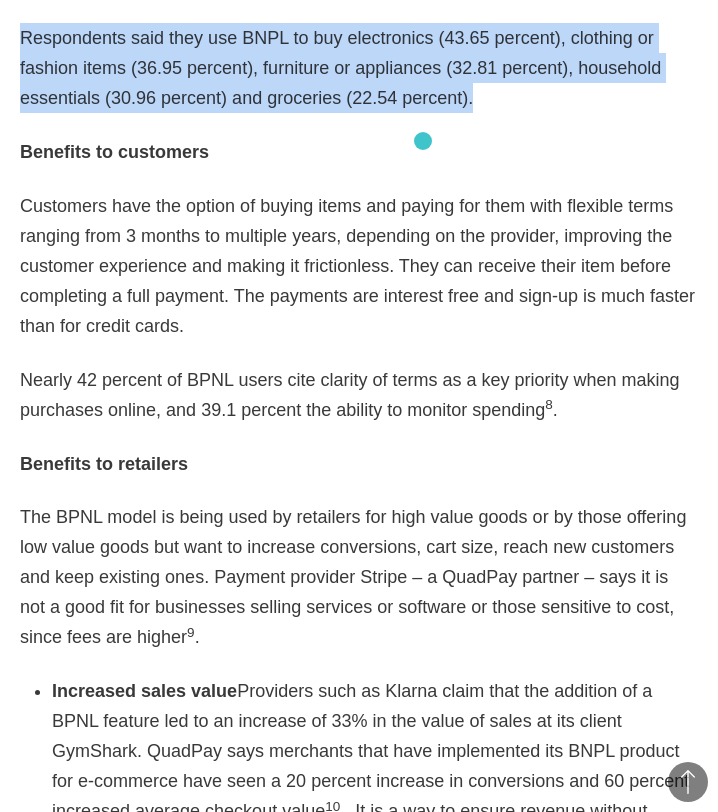 click on "Respondents said they use BNPL to buy electronics (43.65 percent), clothing or fashion items (36.95 percent), furniture or appliances (32.81 percent), household essentials (30.96 percent) and groceries (22.54 percent)." at bounding box center (359, 68) 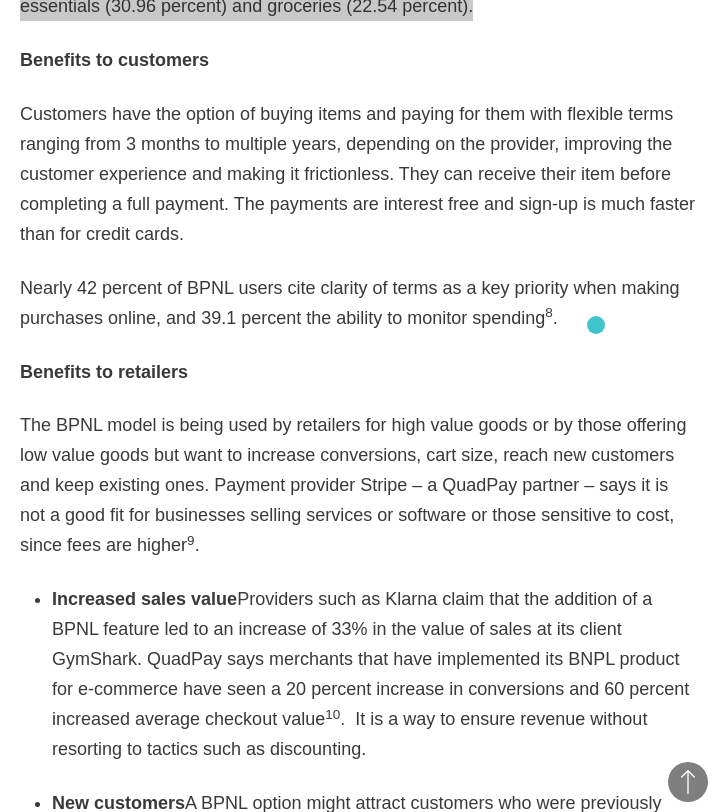 scroll, scrollTop: 2790, scrollLeft: 0, axis: vertical 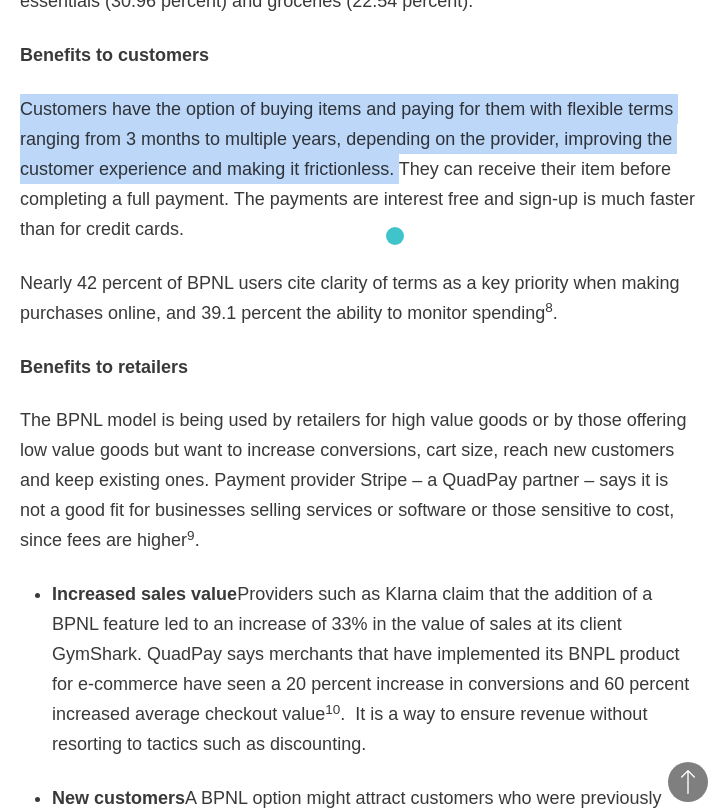 drag, startPoint x: 24, startPoint y: 170, endPoint x: 396, endPoint y: 236, distance: 377.80948 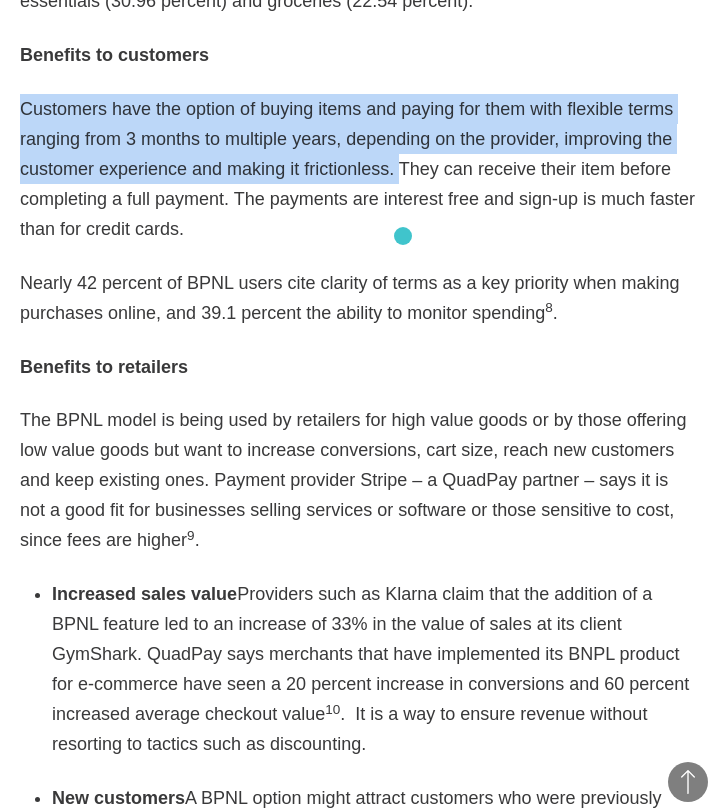 click on "Customers have the option of buying items and paying for them with flexible terms ranging from 3 months to multiple years, depending on the provider, improving the customer experience and making it frictionless. They can receive their item before completing a full payment. The payments are interest free and sign-up is much faster than for credit cards." at bounding box center [359, 169] 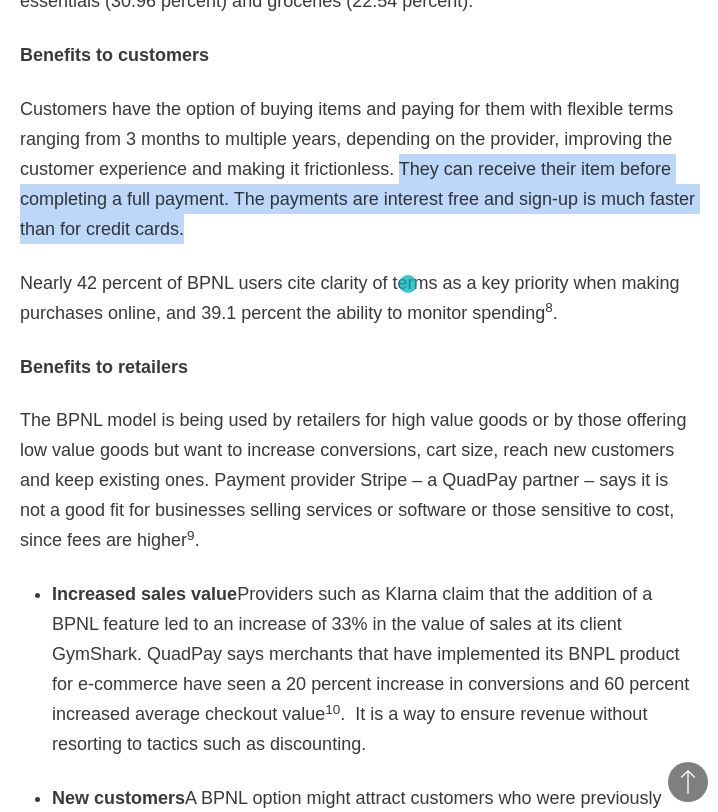 drag, startPoint x: 400, startPoint y: 227, endPoint x: 408, endPoint y: 284, distance: 57.558666 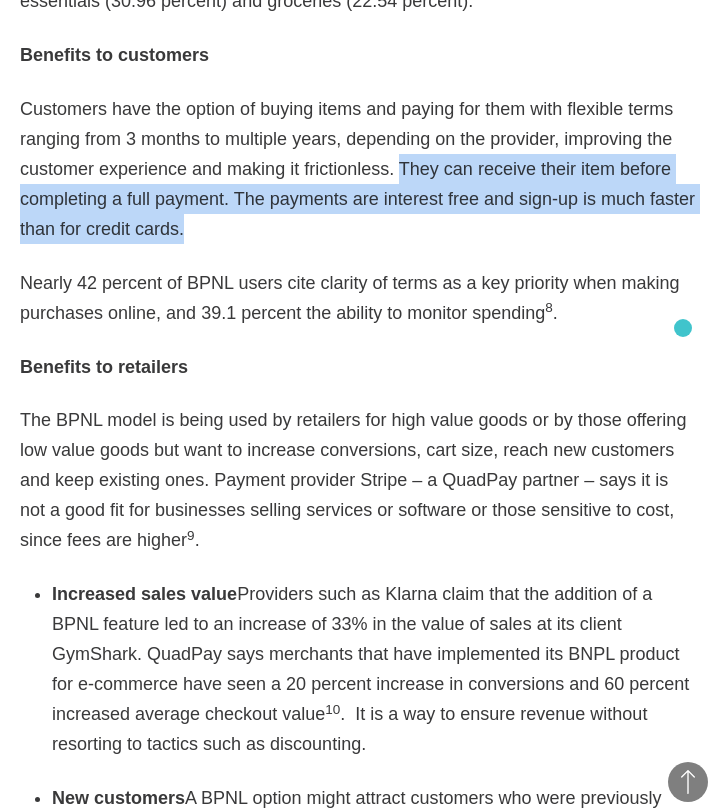 click on "Nearly 42 percent of BPNL users cite clarity of terms as a key priority when making purchases online, and 39.1 percent the ability to monitor spending 8 ." at bounding box center [359, 298] 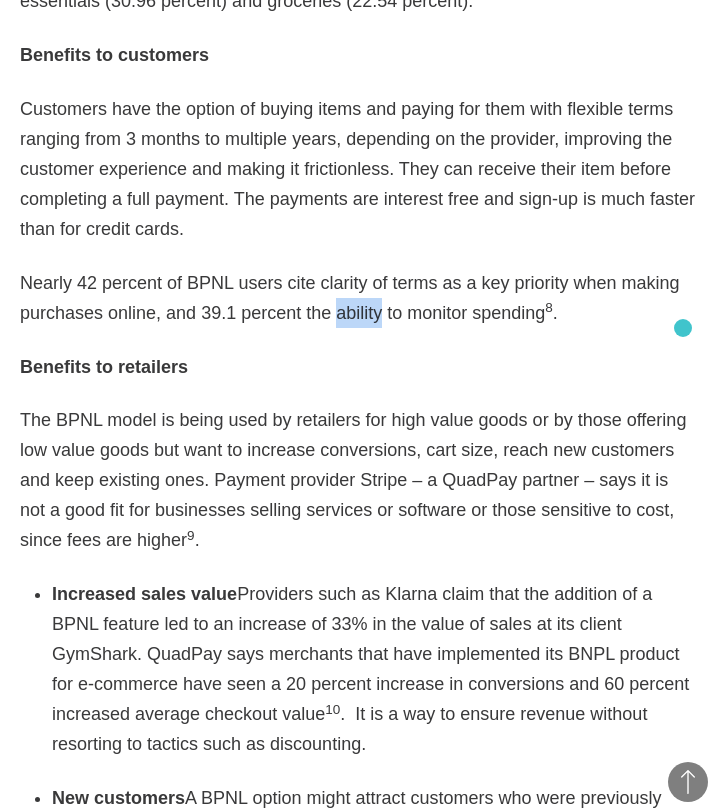 click on "Nearly 42 percent of BPNL users cite clarity of terms as a key priority when making purchases online, and 39.1 percent the ability to monitor spending 8 ." at bounding box center (359, 298) 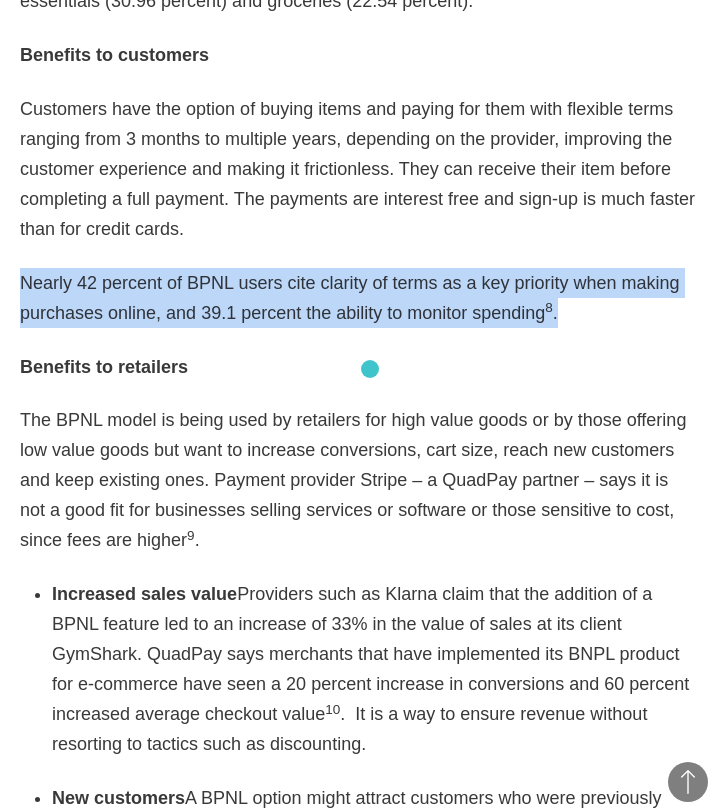 click on "Nearly 42 percent of BPNL users cite clarity of terms as a key priority when making purchases online, and 39.1 percent the ability to monitor spending 8 ." at bounding box center (359, 298) 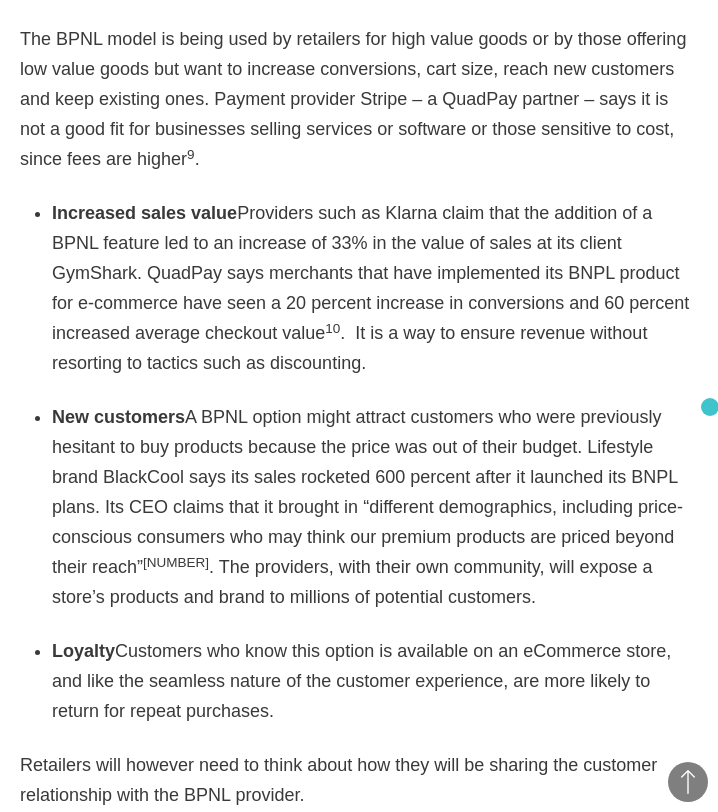 scroll, scrollTop: 3211, scrollLeft: 0, axis: vertical 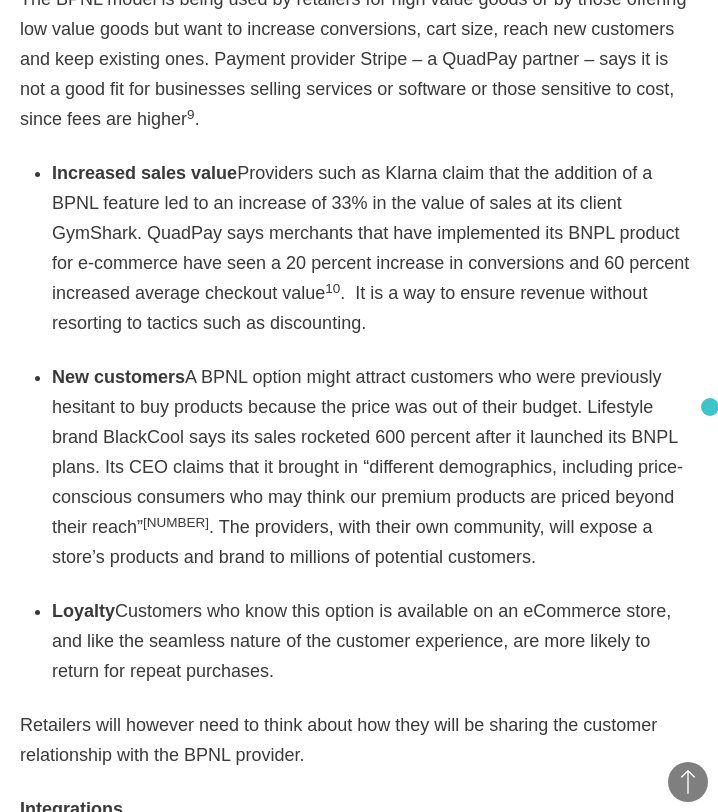click on "The BPNL model is being used by retailers for high value goods or by those offering low value goods but want to increase conversions, cart size, reach new customers and keep existing ones. Payment provider Stripe – a QuadPay partner – says it is not a good fit for businesses selling services or software or those sensitive to cost, since fees are higher 9 ." at bounding box center (359, 59) 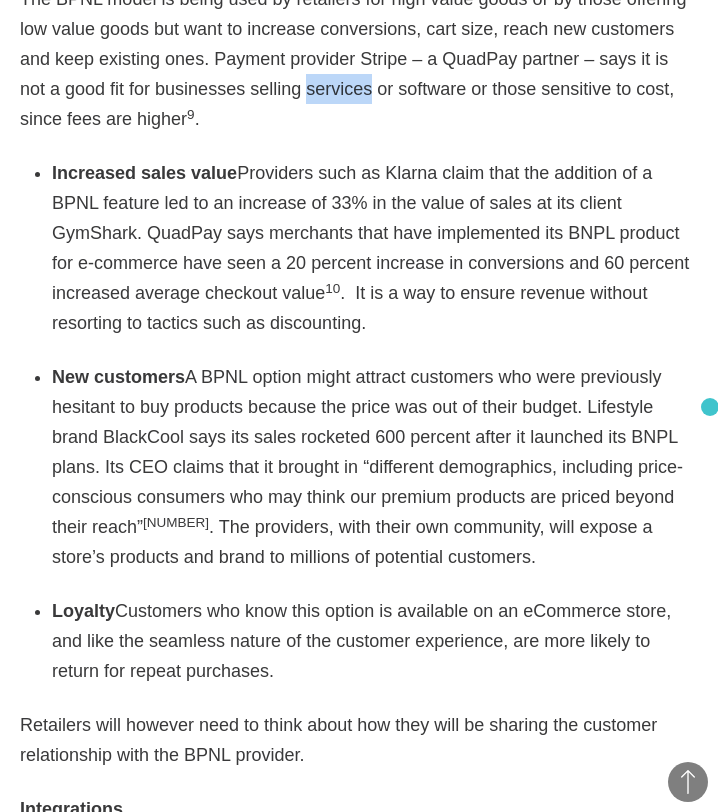 click on "The BPNL model is being used by retailers for high value goods or by those offering low value goods but want to increase conversions, cart size, reach new customers and keep existing ones. Payment provider Stripe – a QuadPay partner – says it is not a good fit for businesses selling services or software or those sensitive to cost, since fees are higher 9 ." at bounding box center [359, 59] 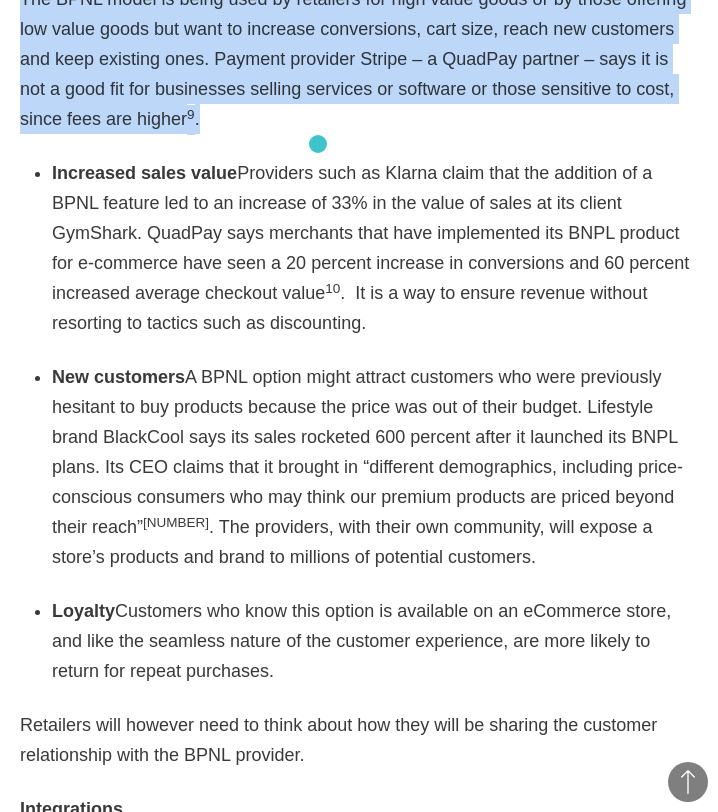 click on "The BPNL model is being used by retailers for high value goods or by those offering low value goods but want to increase conversions, cart size, reach new customers and keep existing ones. Payment provider Stripe – a QuadPay partner – says it is not a good fit for businesses selling services or software or those sensitive to cost, since fees are higher 9 ." at bounding box center (359, 59) 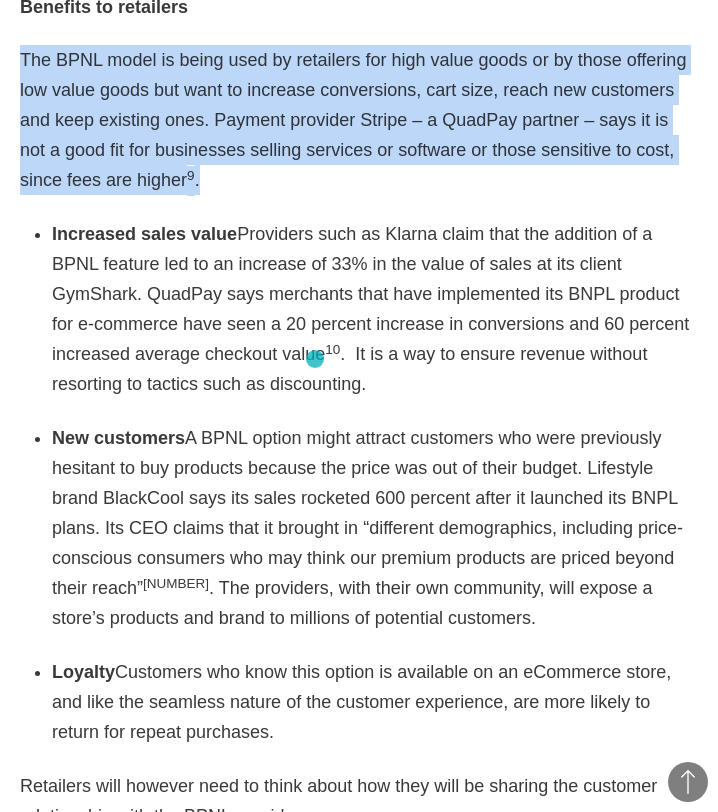 scroll, scrollTop: 3174, scrollLeft: 0, axis: vertical 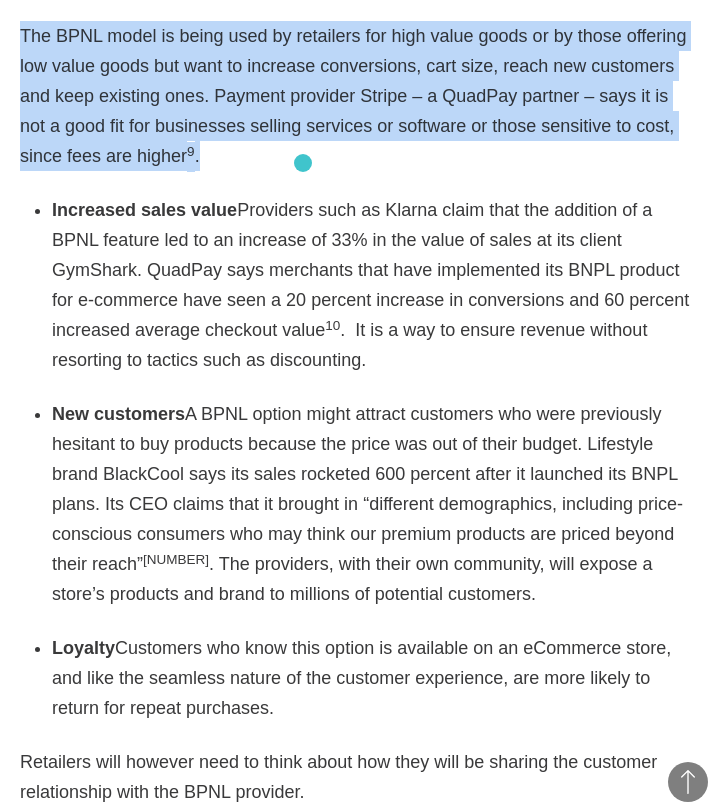 click on "The BPNL model is being used by retailers for high value goods or by those offering low value goods but want to increase conversions, cart size, reach new customers and keep existing ones. Payment provider Stripe – a QuadPay partner – says it is not a good fit for businesses selling services or software or those sensitive to cost, since fees are higher 9 ." at bounding box center (359, 96) 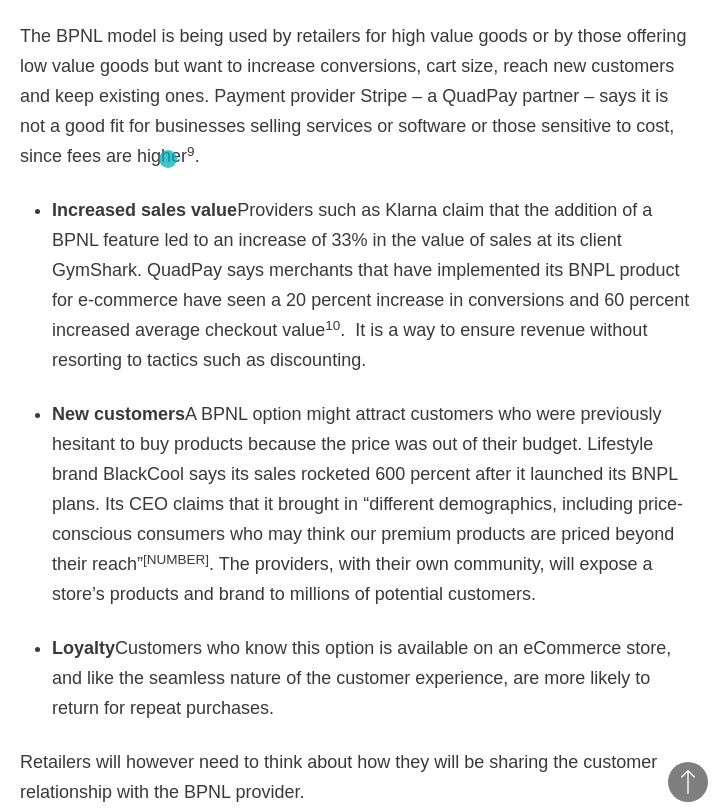 click on "The BPNL model is being used by retailers for high value goods or by those offering low value goods but want to increase conversions, cart size, reach new customers and keep existing ones. Payment provider Stripe – a QuadPay partner – says it is not a good fit for businesses selling services or software or those sensitive to cost, since fees are higher 9 ." at bounding box center [359, 96] 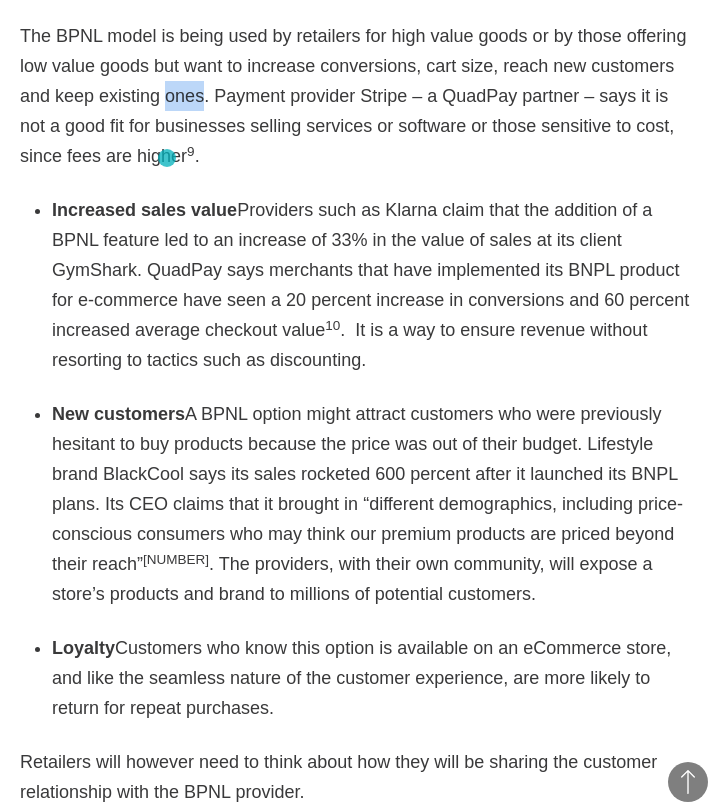 click on "The BPNL model is being used by retailers for high value goods or by those offering low value goods but want to increase conversions, cart size, reach new customers and keep existing ones. Payment provider Stripe – a QuadPay partner – says it is not a good fit for businesses selling services or software or those sensitive to cost, since fees are higher 9 ." at bounding box center [359, 96] 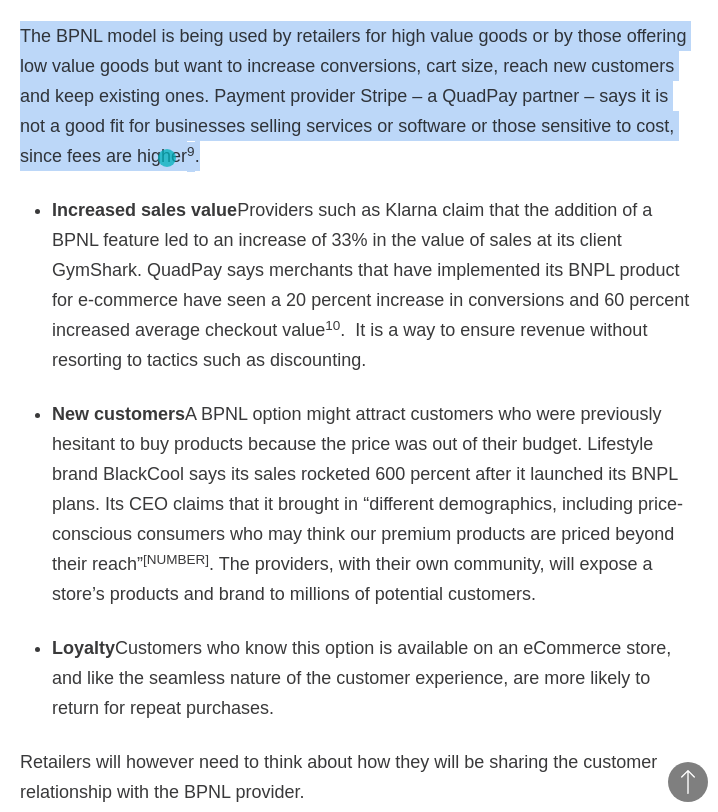 click on "The BPNL model is being used by retailers for high value goods or by those offering low value goods but want to increase conversions, cart size, reach new customers and keep existing ones. Payment provider Stripe – a QuadPay partner – says it is not a good fit for businesses selling services or software or those sensitive to cost, since fees are higher 9 ." at bounding box center [359, 96] 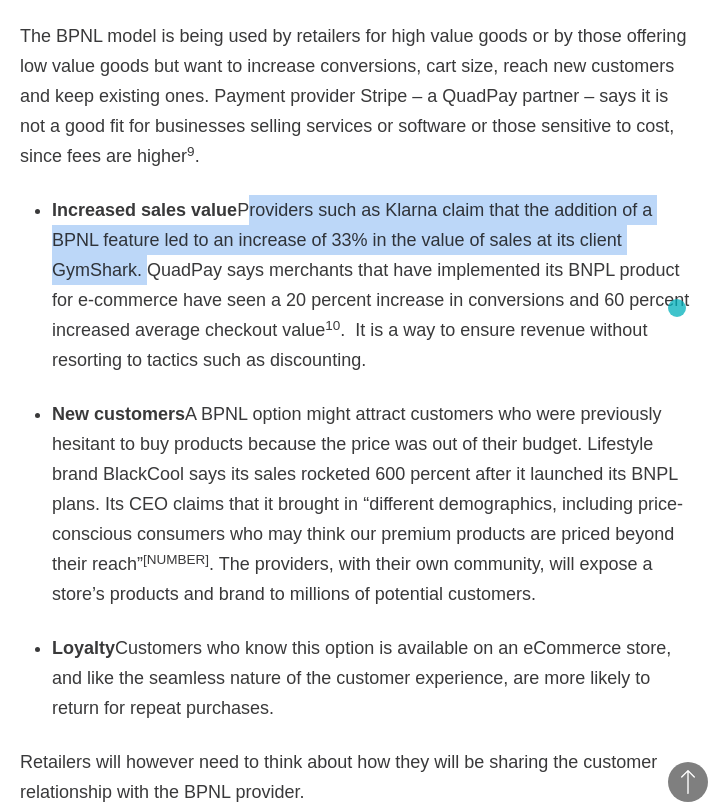 drag, startPoint x: 239, startPoint y: 262, endPoint x: 677, endPoint y: 308, distance: 440.4089 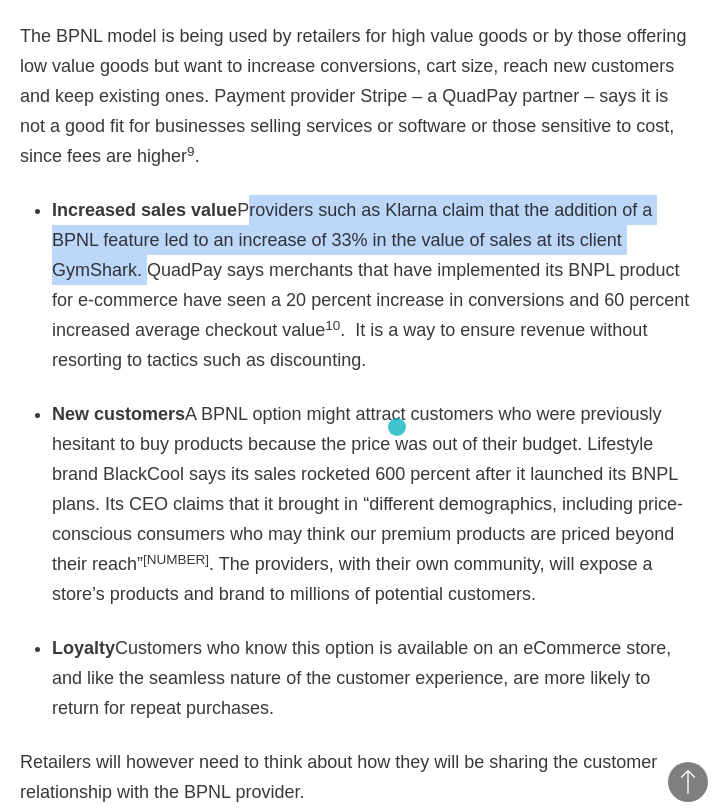 drag, startPoint x: 54, startPoint y: 329, endPoint x: 397, endPoint y: 427, distance: 356.72537 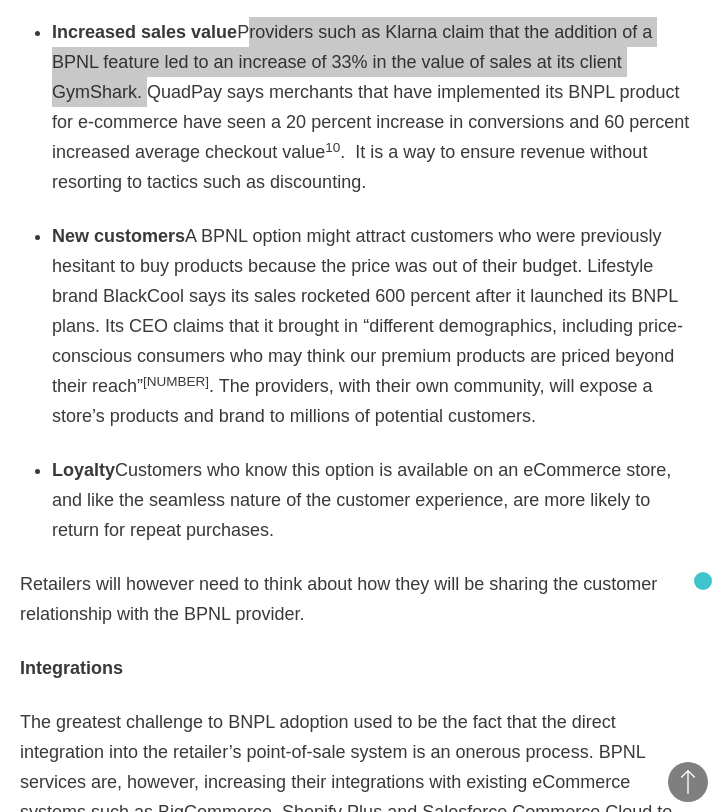 scroll, scrollTop: 3353, scrollLeft: 0, axis: vertical 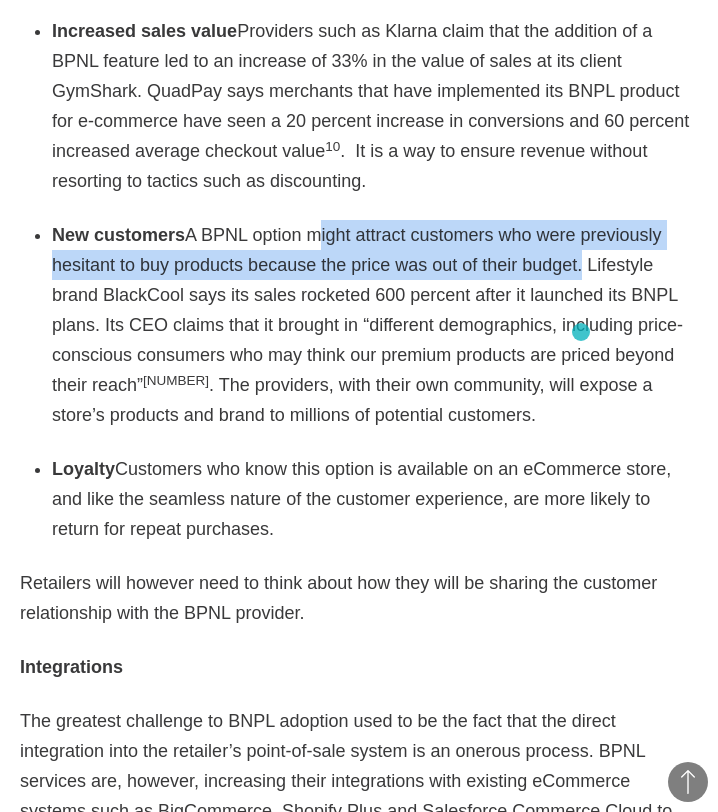 drag, startPoint x: 310, startPoint y: 297, endPoint x: 581, endPoint y: 332, distance: 273.2508 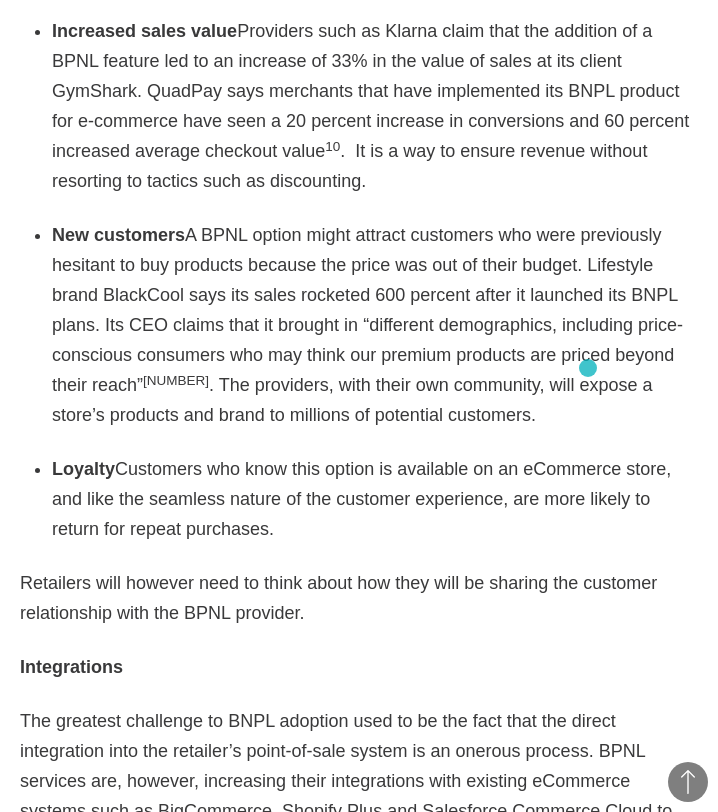 click on "New customers  A BPNL option might attract customers who were previously hesitant to buy products because the price was out of their budget. Lifestyle brand BlackCool says its sales rocketed 600 percent after it launched its BNPL plans. Its CEO claims that it brought in “different demographics, including price-conscious consumers who may think our premium products are priced beyond their reach” 11 . The providers, with their own community, will expose a store’s products and brand to millions of potential customers." at bounding box center [375, 325] 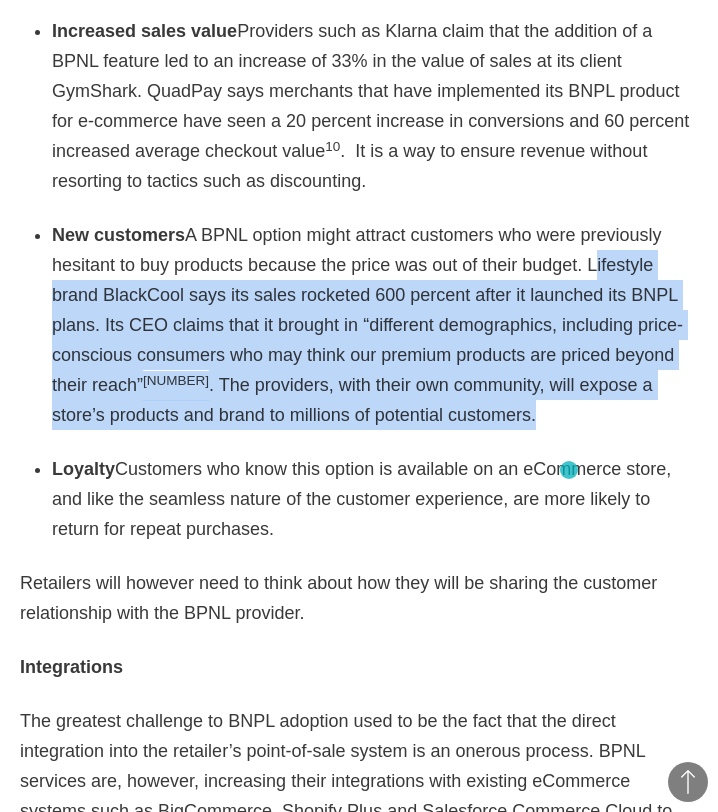drag, startPoint x: 591, startPoint y: 329, endPoint x: 569, endPoint y: 470, distance: 142.706 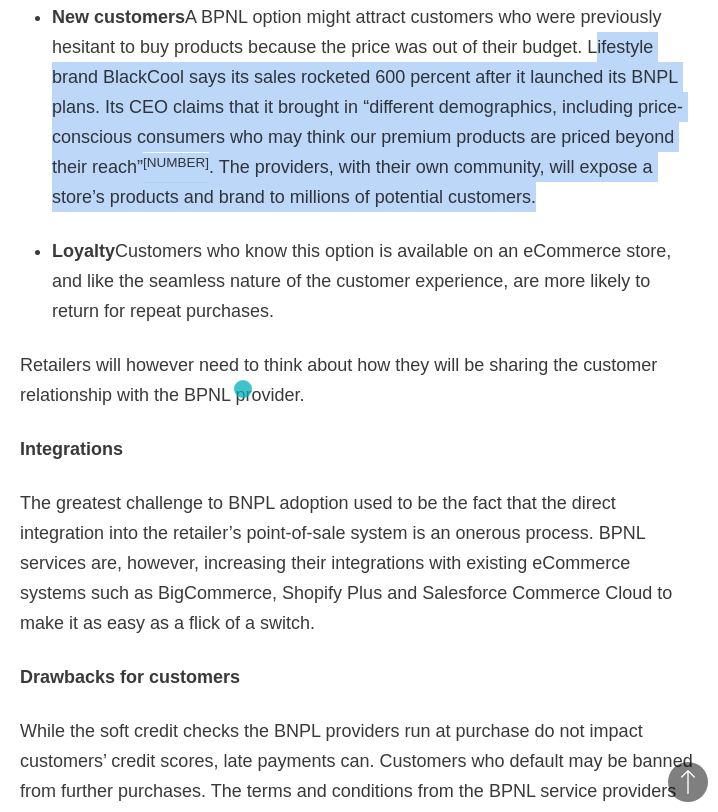 scroll, scrollTop: 3580, scrollLeft: 0, axis: vertical 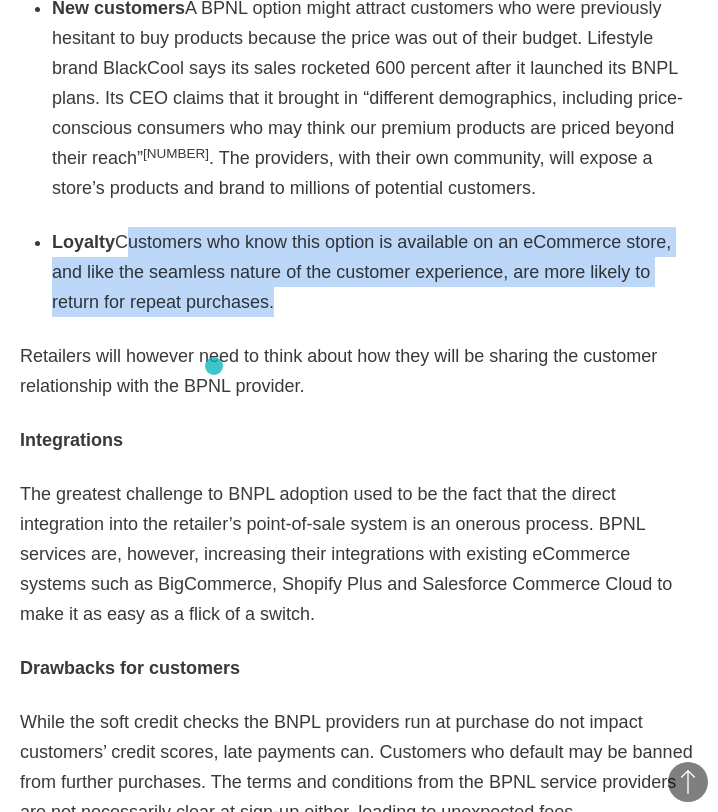 drag, startPoint x: 119, startPoint y: 298, endPoint x: 216, endPoint y: 366, distance: 118.46096 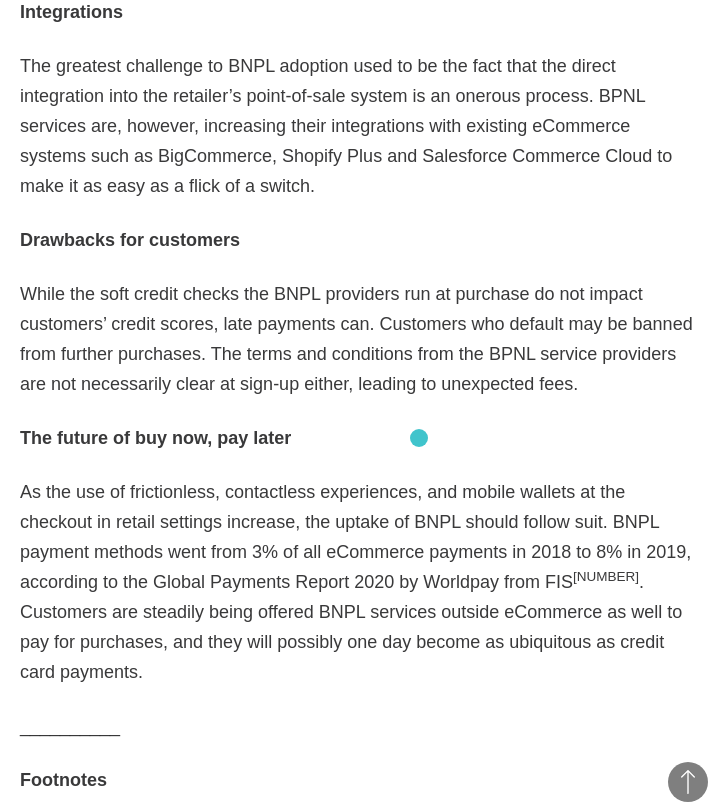 scroll, scrollTop: 4011, scrollLeft: 0, axis: vertical 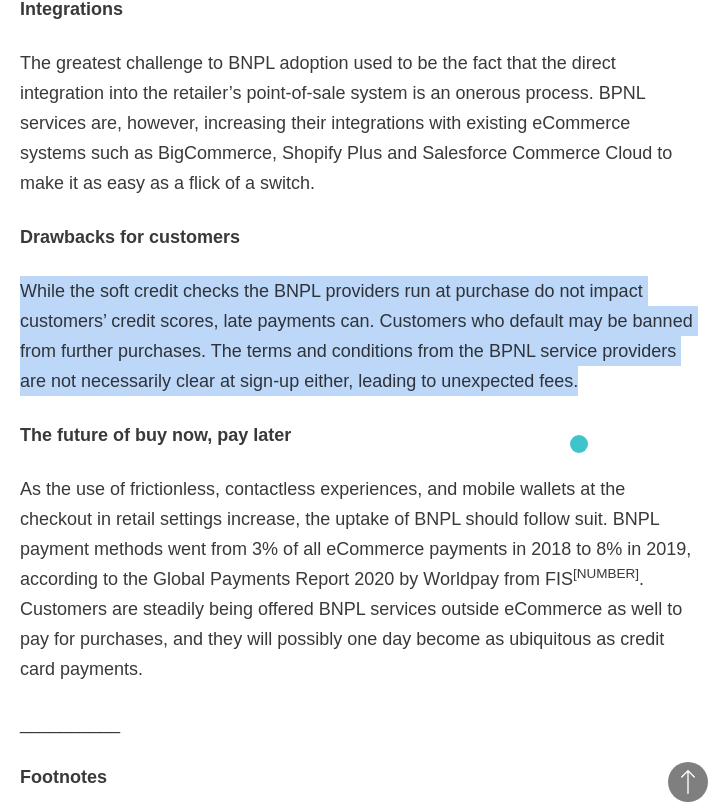 drag, startPoint x: 22, startPoint y: 350, endPoint x: 579, endPoint y: 444, distance: 564.8761 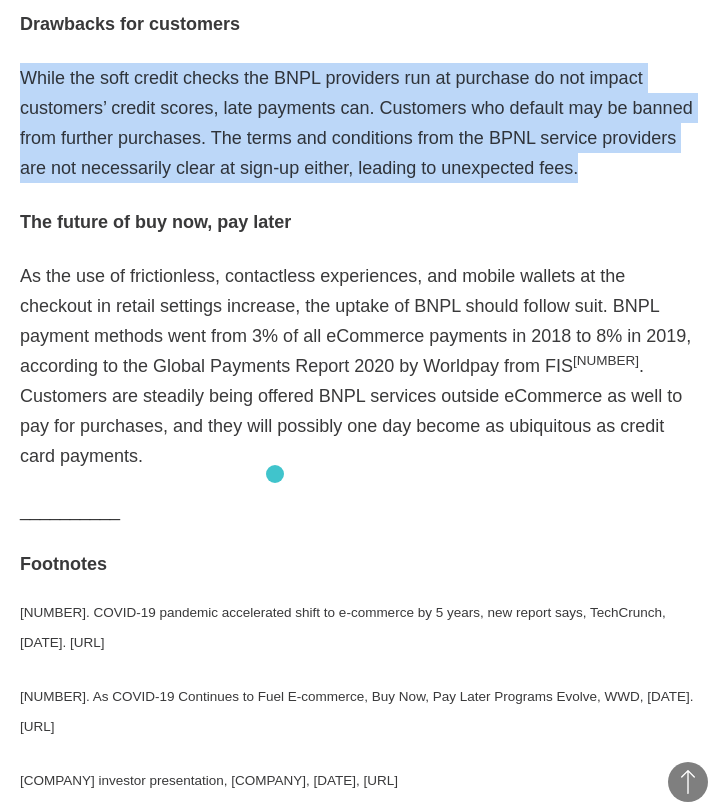 scroll, scrollTop: 4227, scrollLeft: 0, axis: vertical 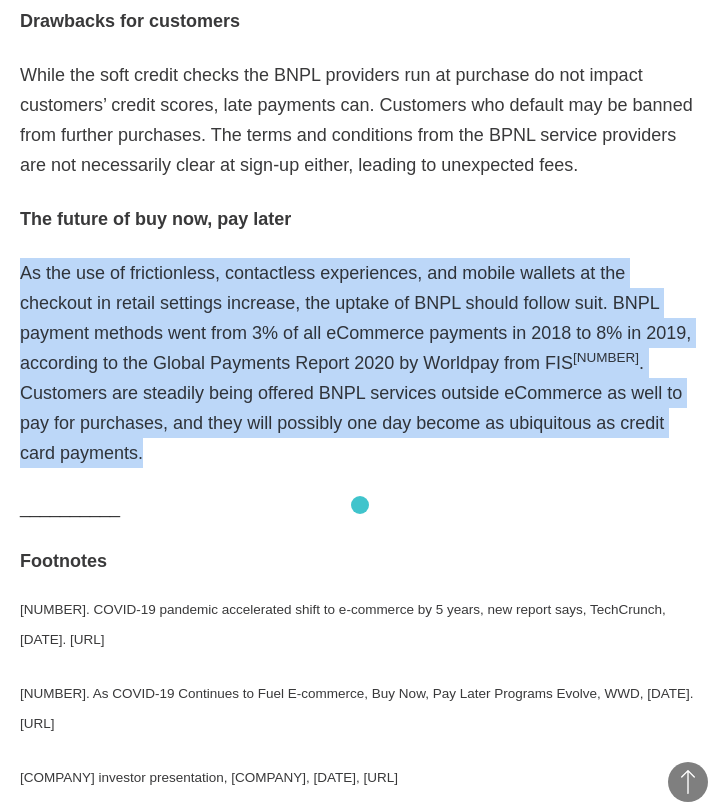 drag, startPoint x: 23, startPoint y: 331, endPoint x: 360, endPoint y: 503, distance: 378.35565 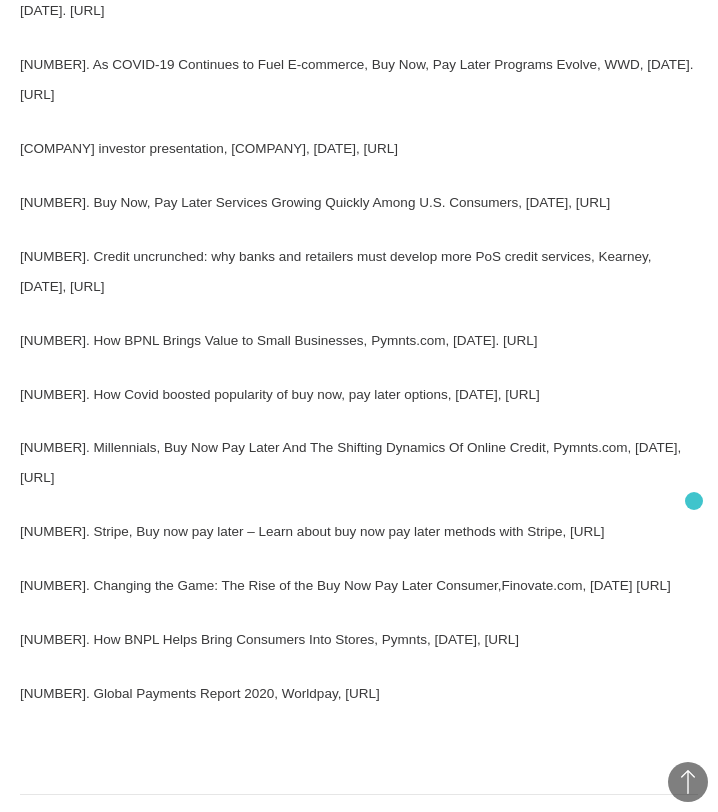 scroll, scrollTop: 4901, scrollLeft: 0, axis: vertical 